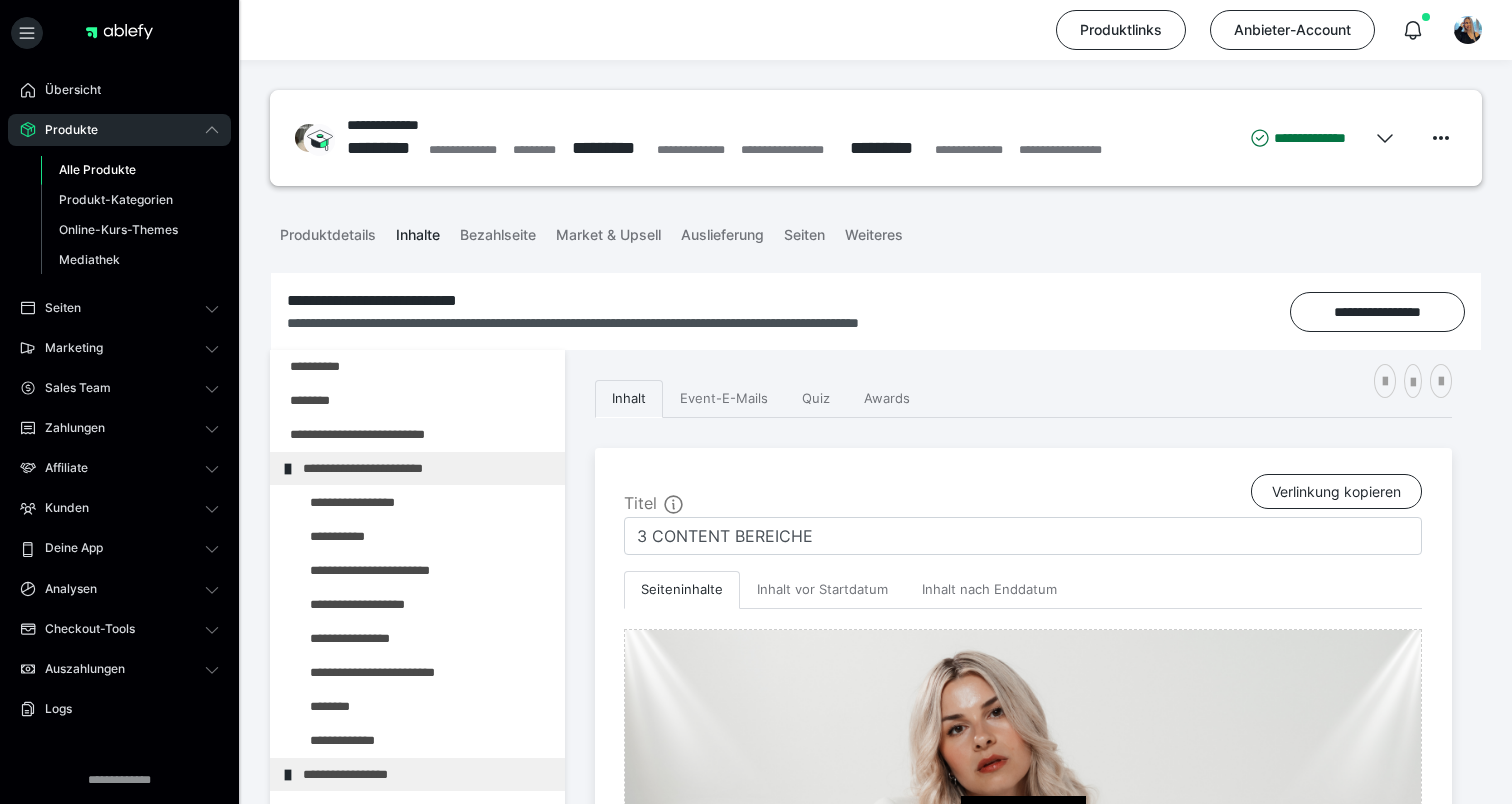 scroll, scrollTop: 441, scrollLeft: 0, axis: vertical 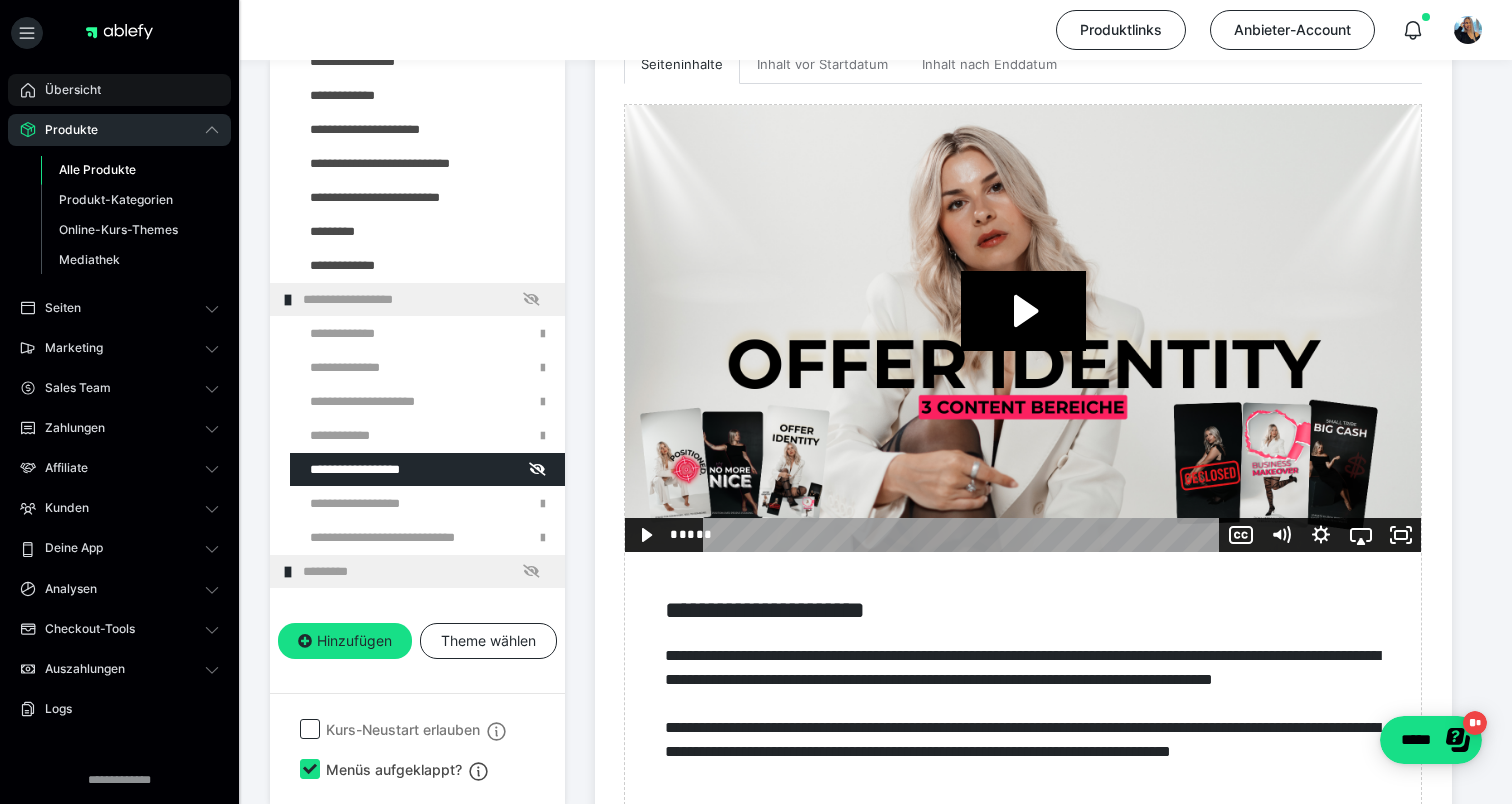 click on "Übersicht" at bounding box center (119, 90) 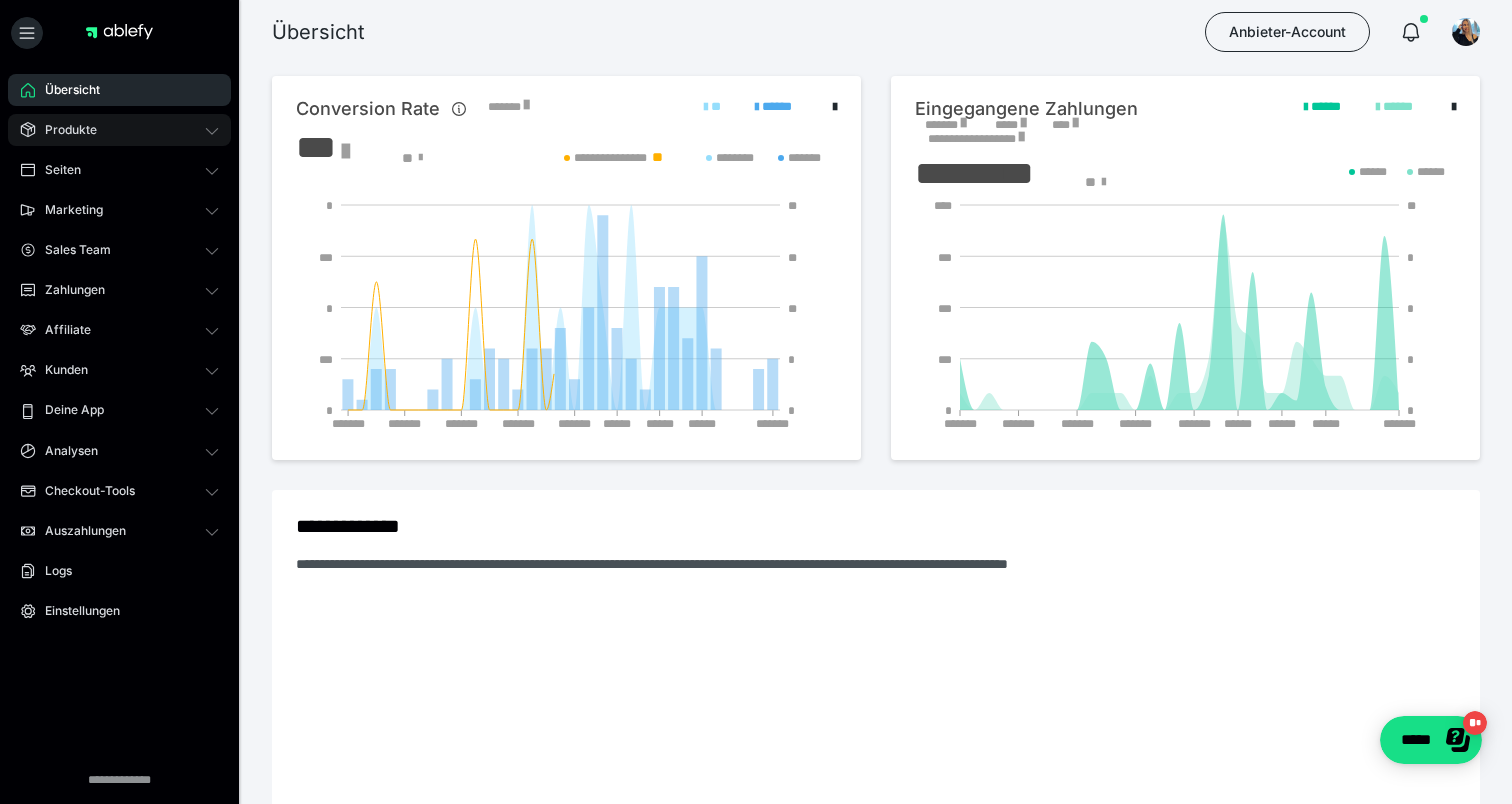 click on "Produkte" at bounding box center (64, 130) 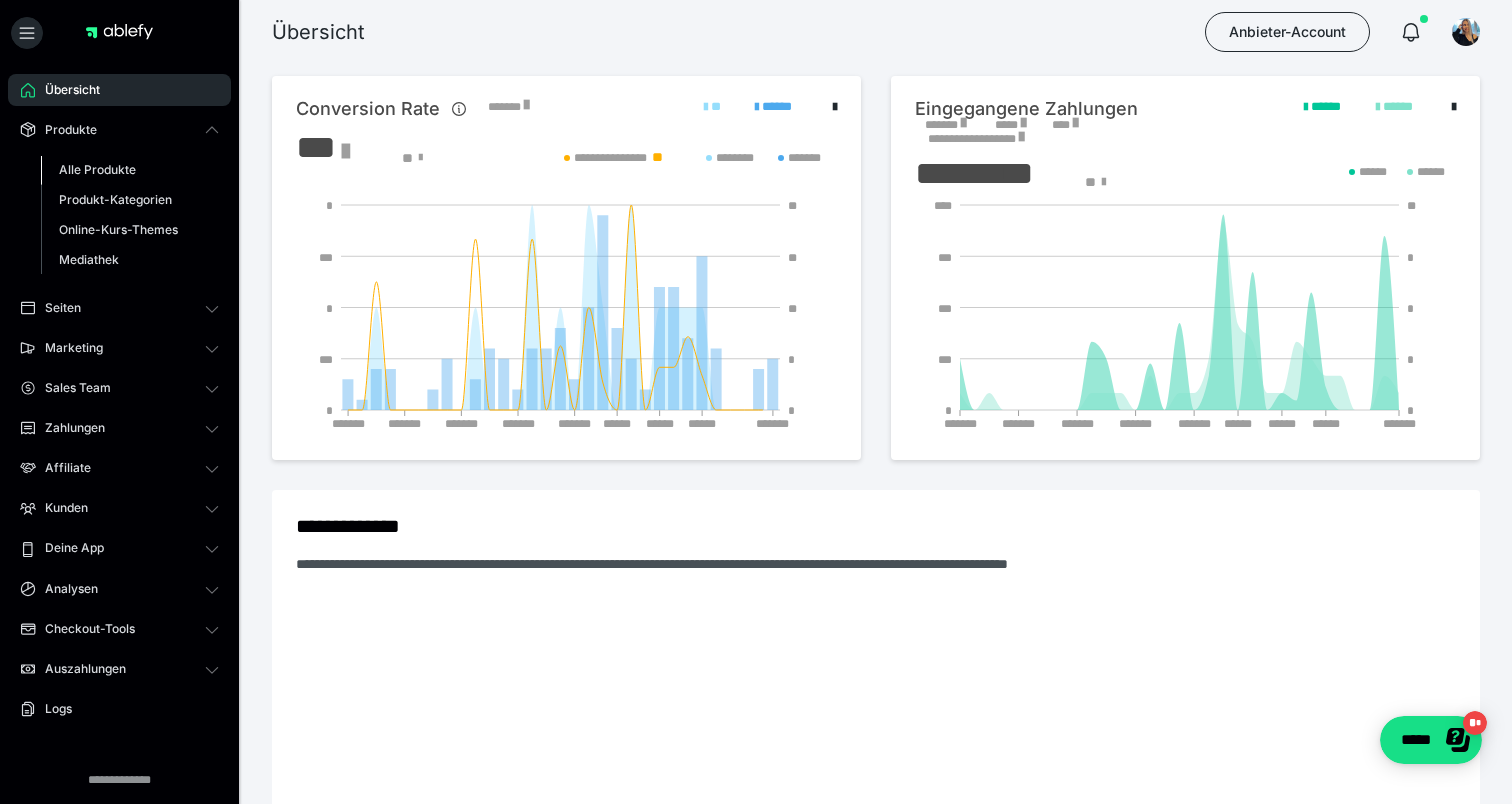 click on "Alle Produkte" at bounding box center [97, 169] 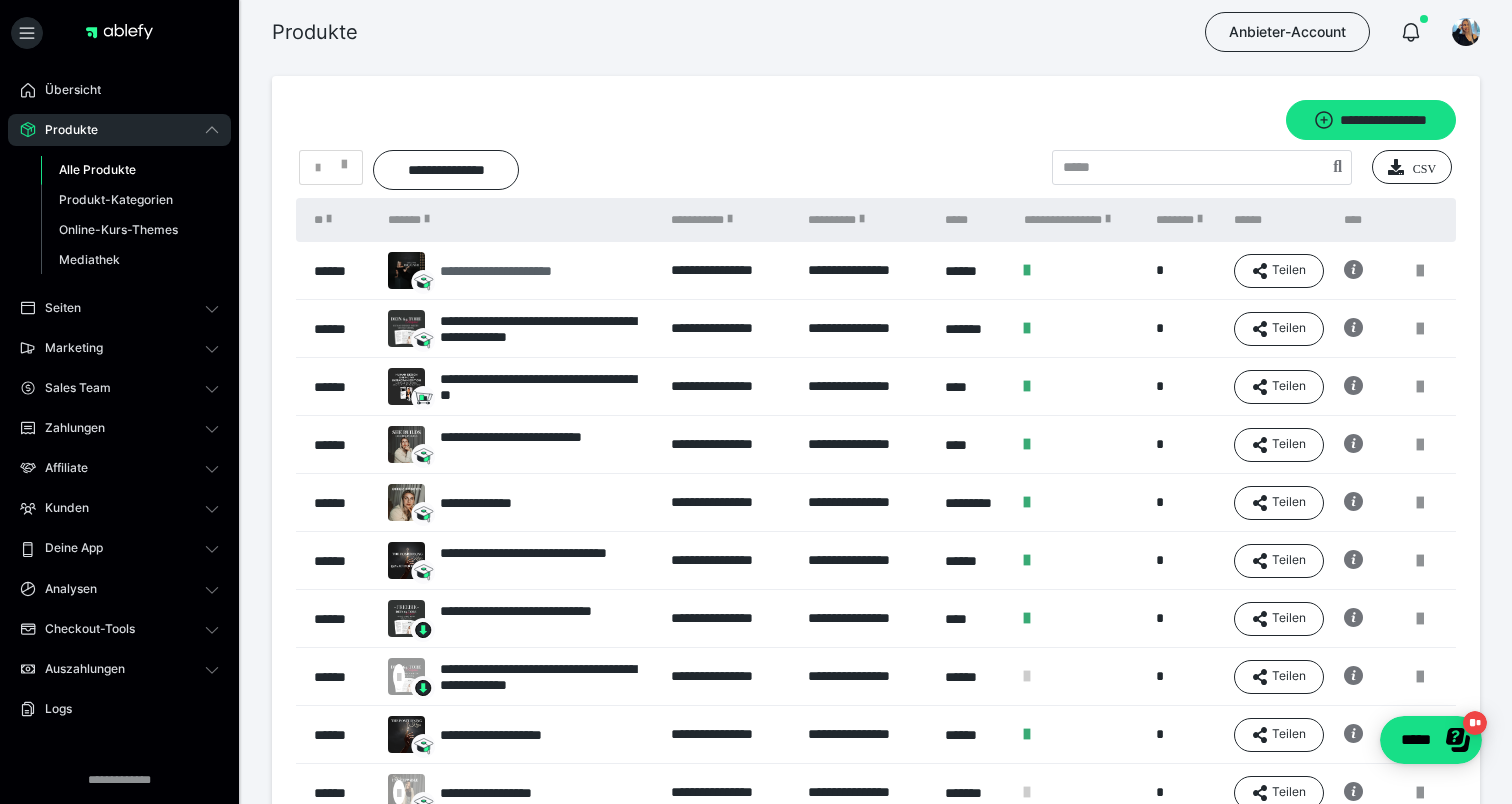 click on "**********" at bounding box center [524, 271] 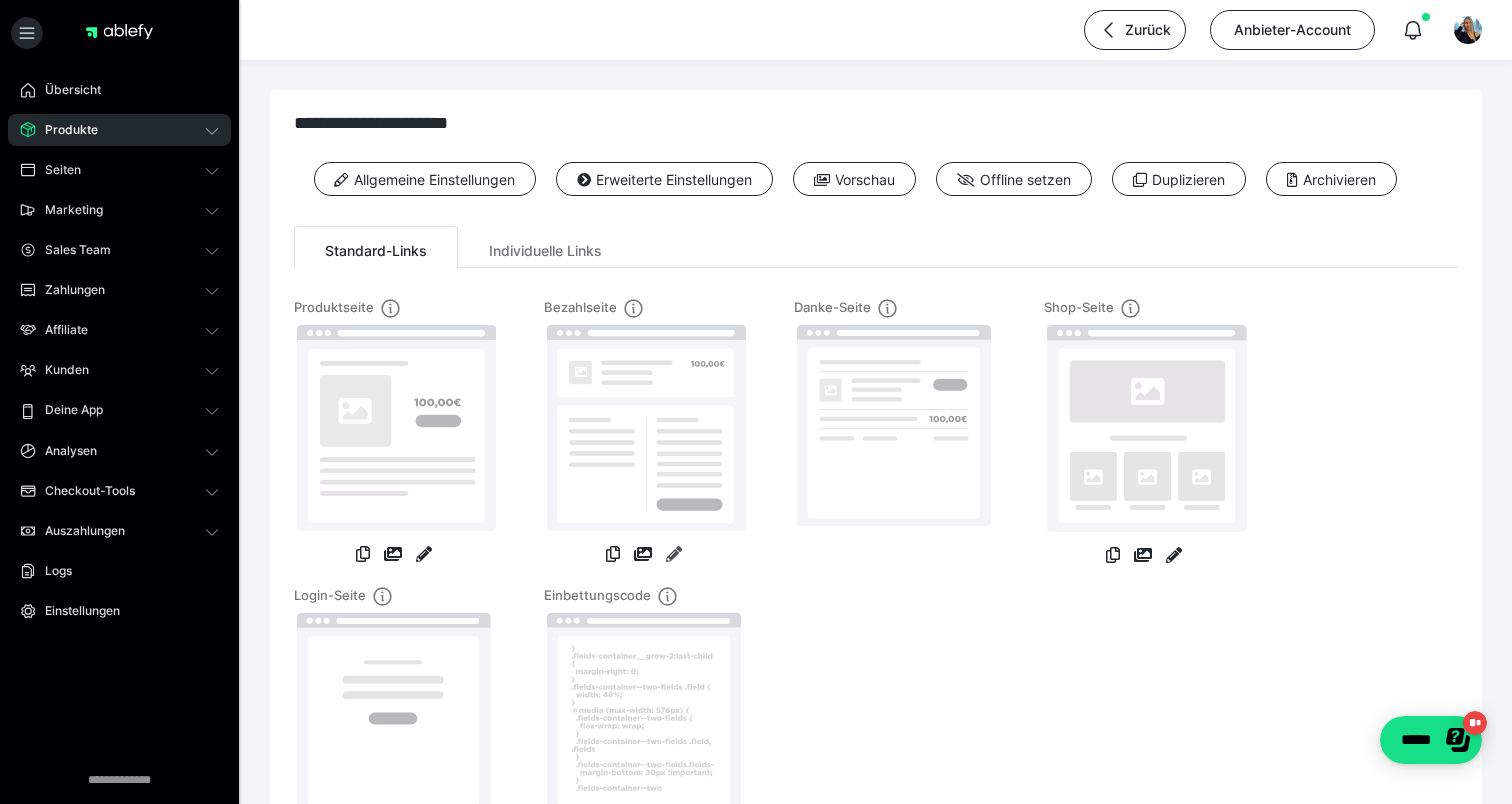 click at bounding box center (674, 554) 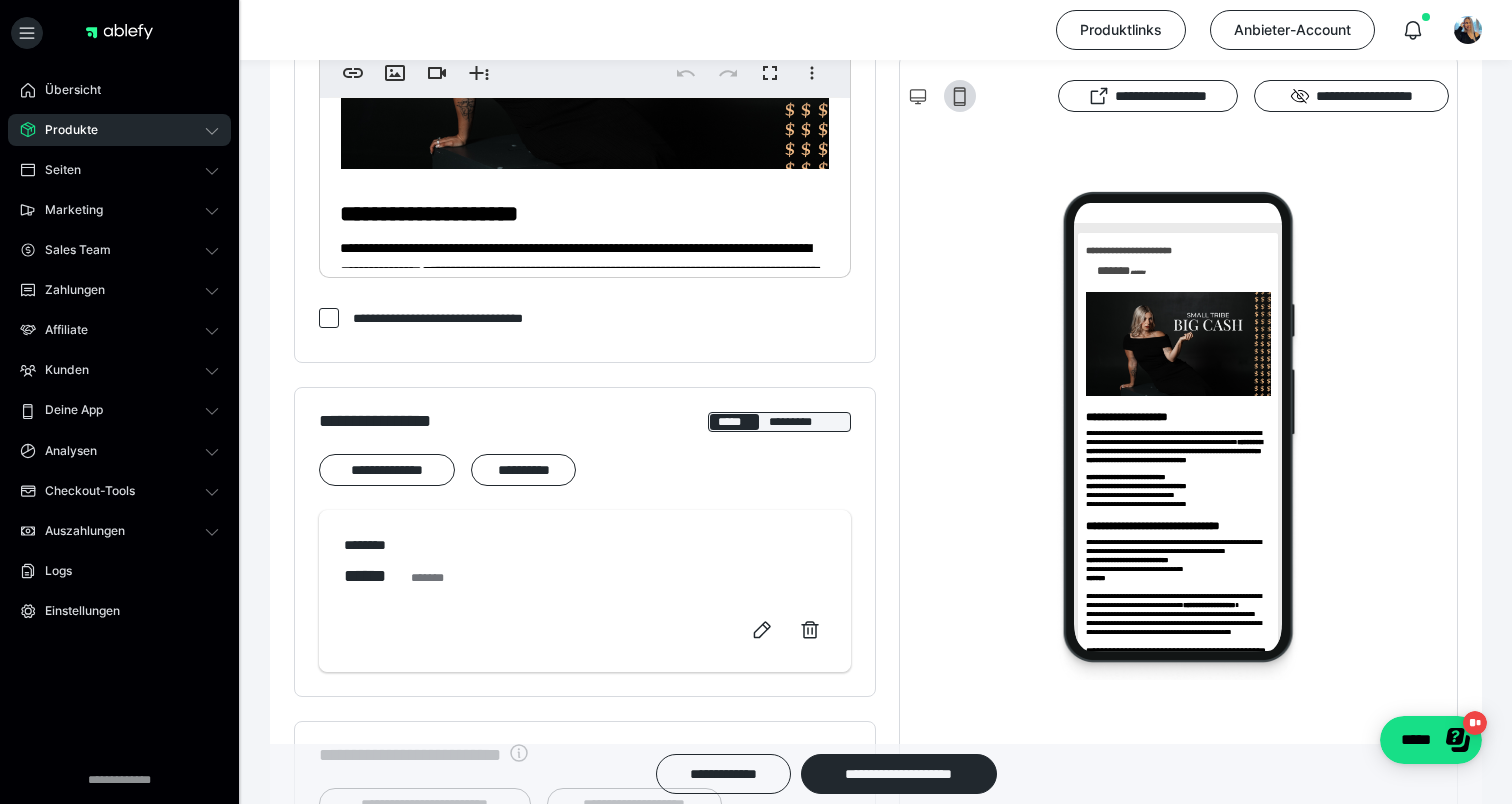 scroll, scrollTop: 575, scrollLeft: 0, axis: vertical 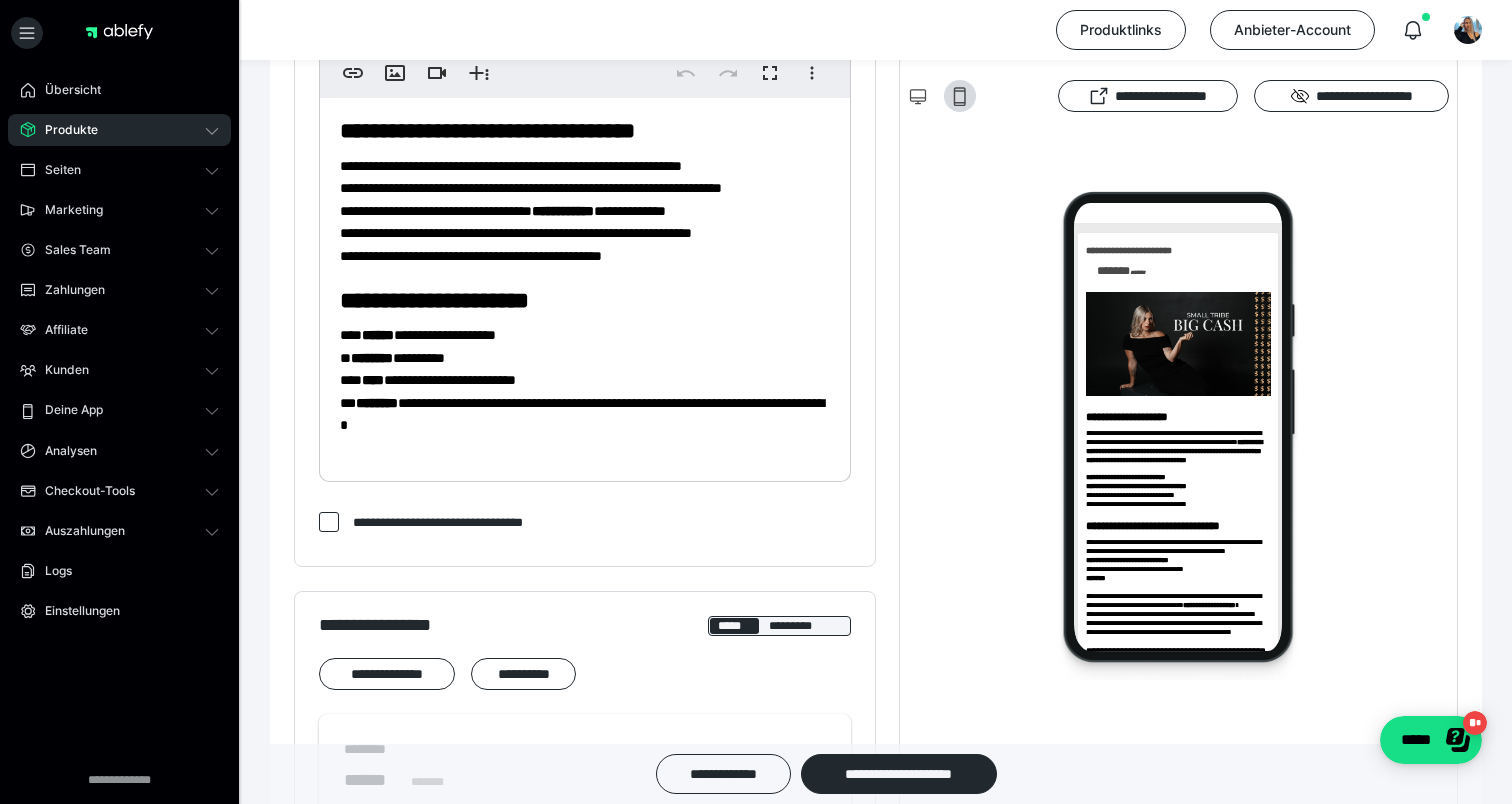 click on "**********" at bounding box center (585, 211) 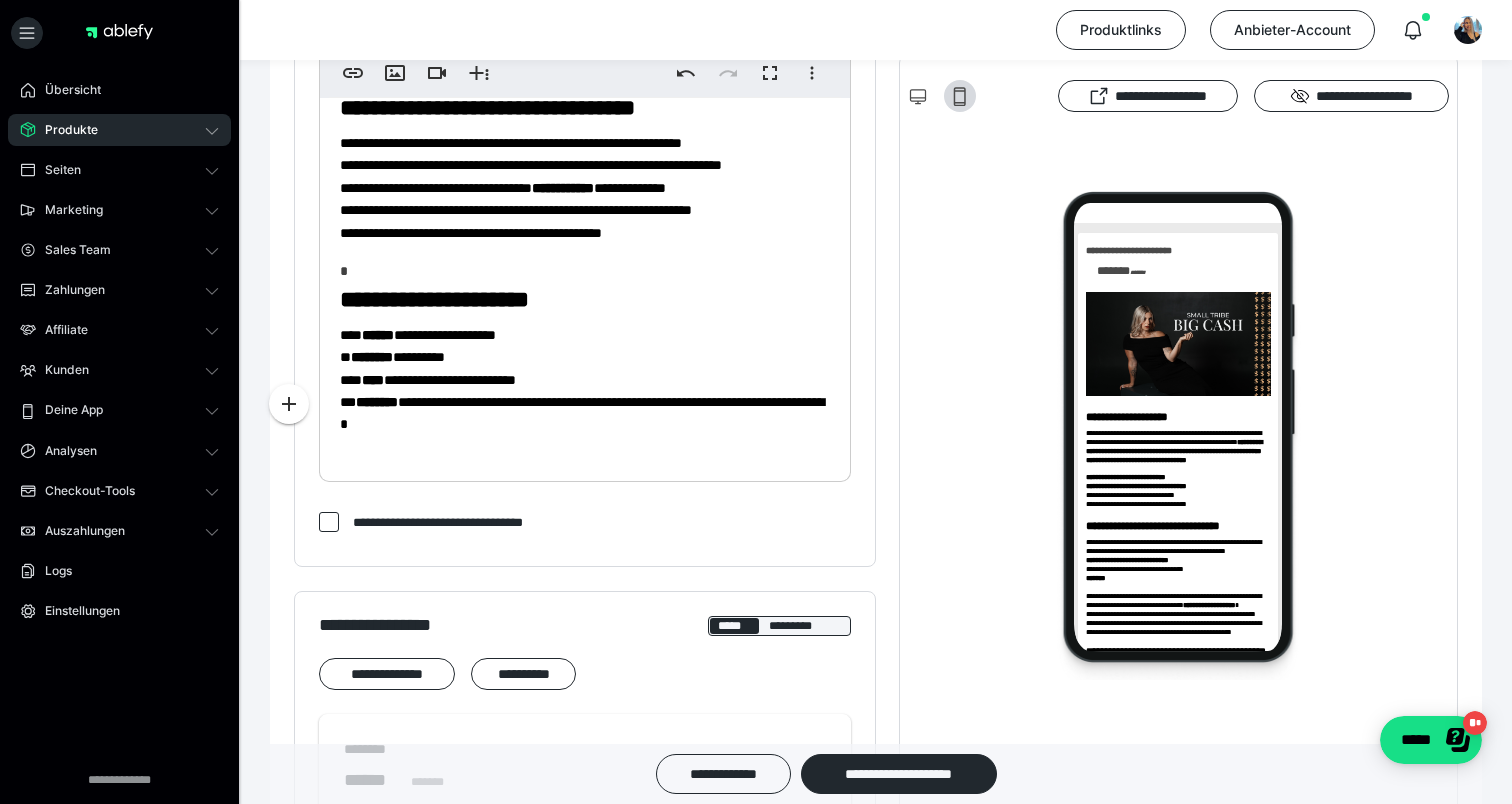type 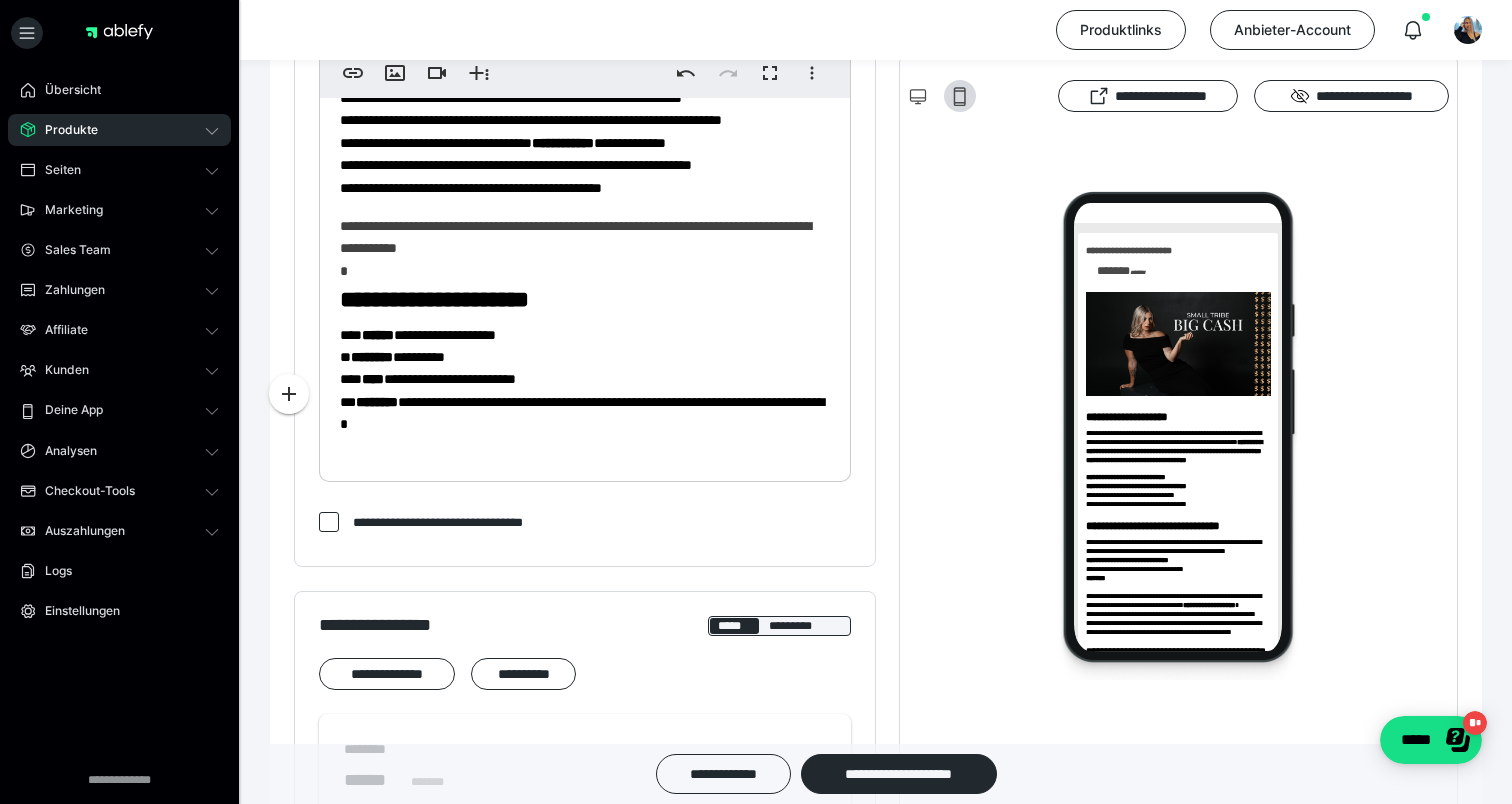 scroll, scrollTop: 2197, scrollLeft: 0, axis: vertical 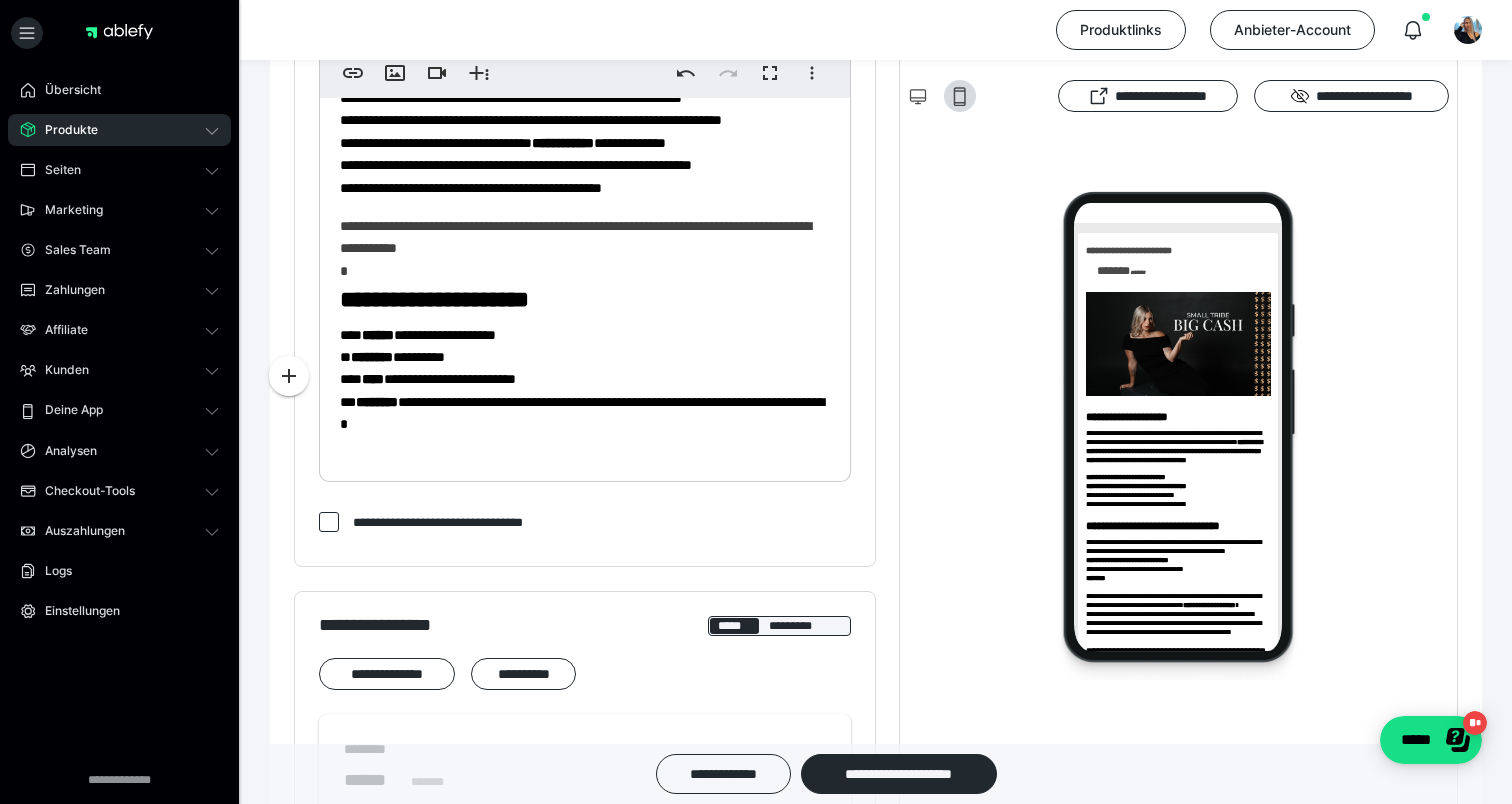 click on "**********" at bounding box center [575, 237] 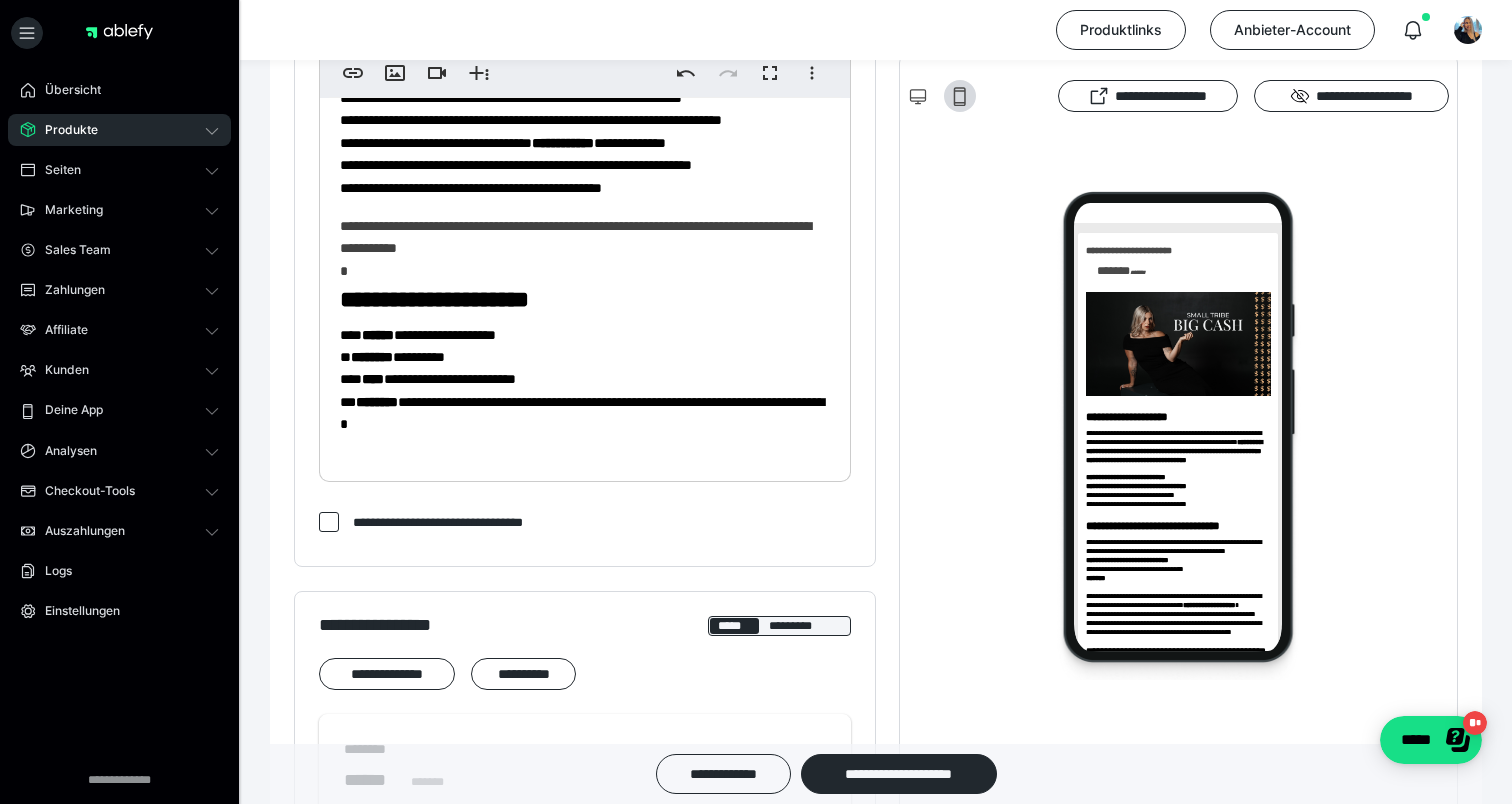 click on "**********" at bounding box center (585, -793) 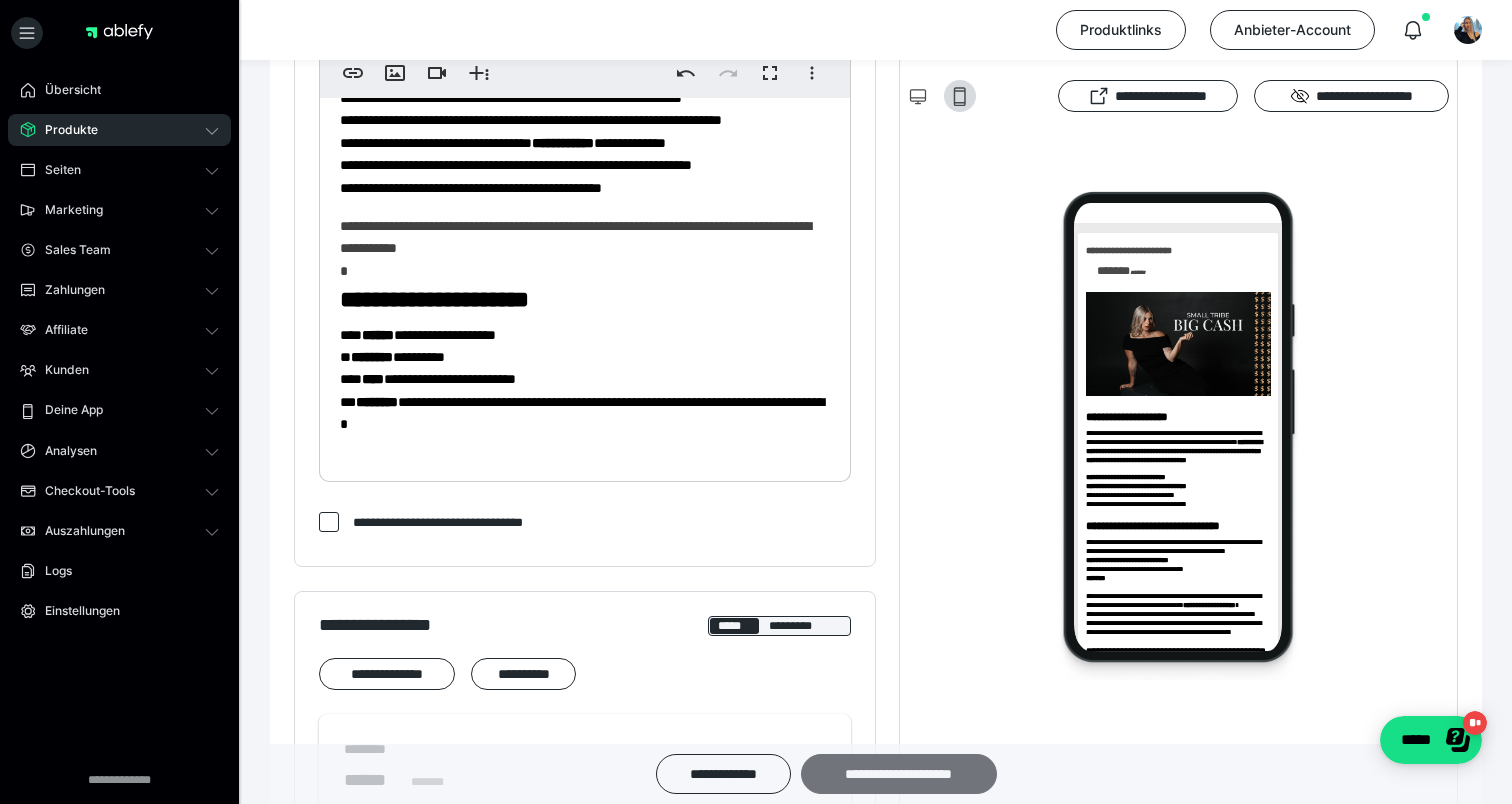 click on "**********" at bounding box center (899, 774) 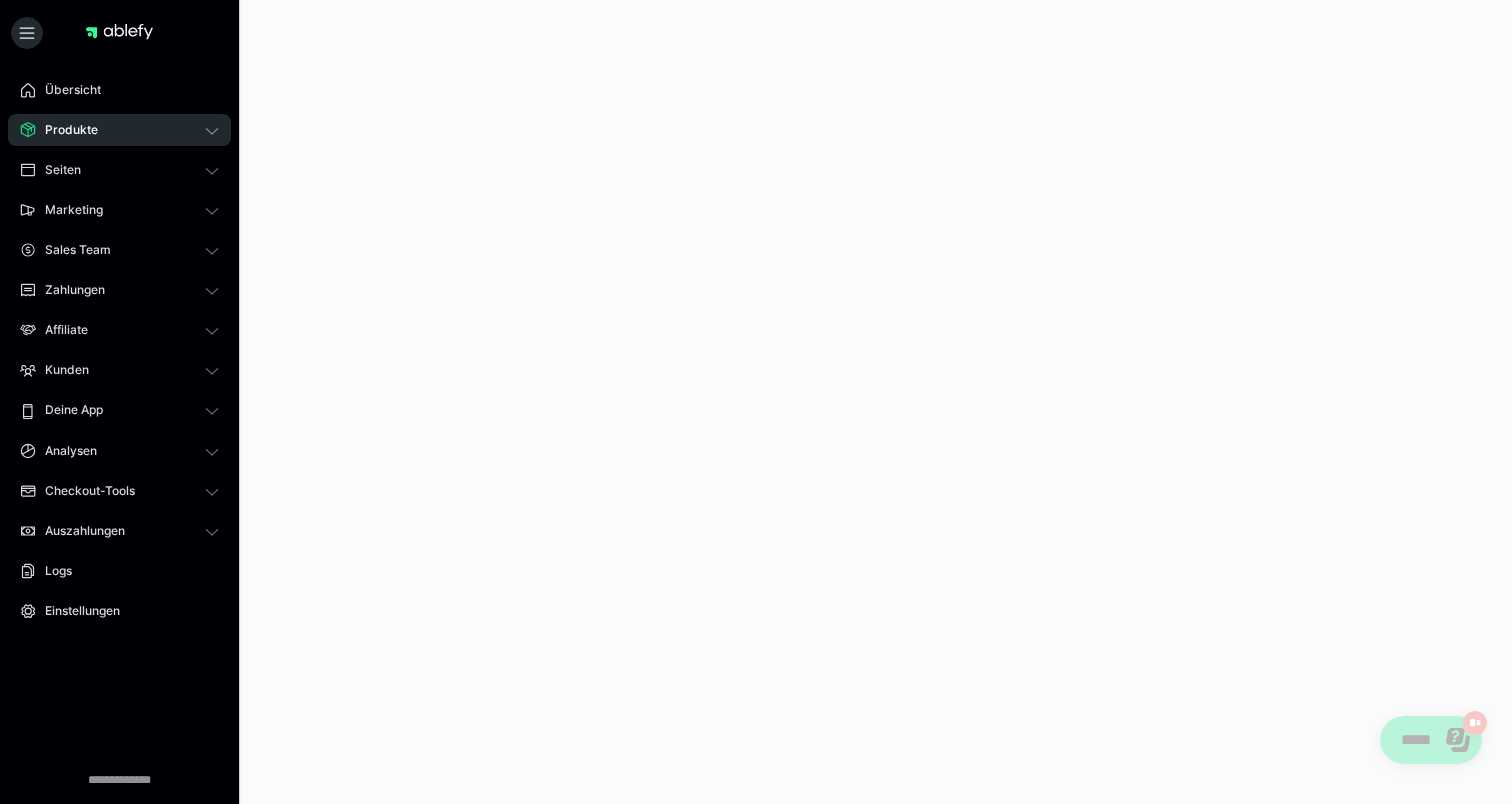 scroll, scrollTop: 0, scrollLeft: 0, axis: both 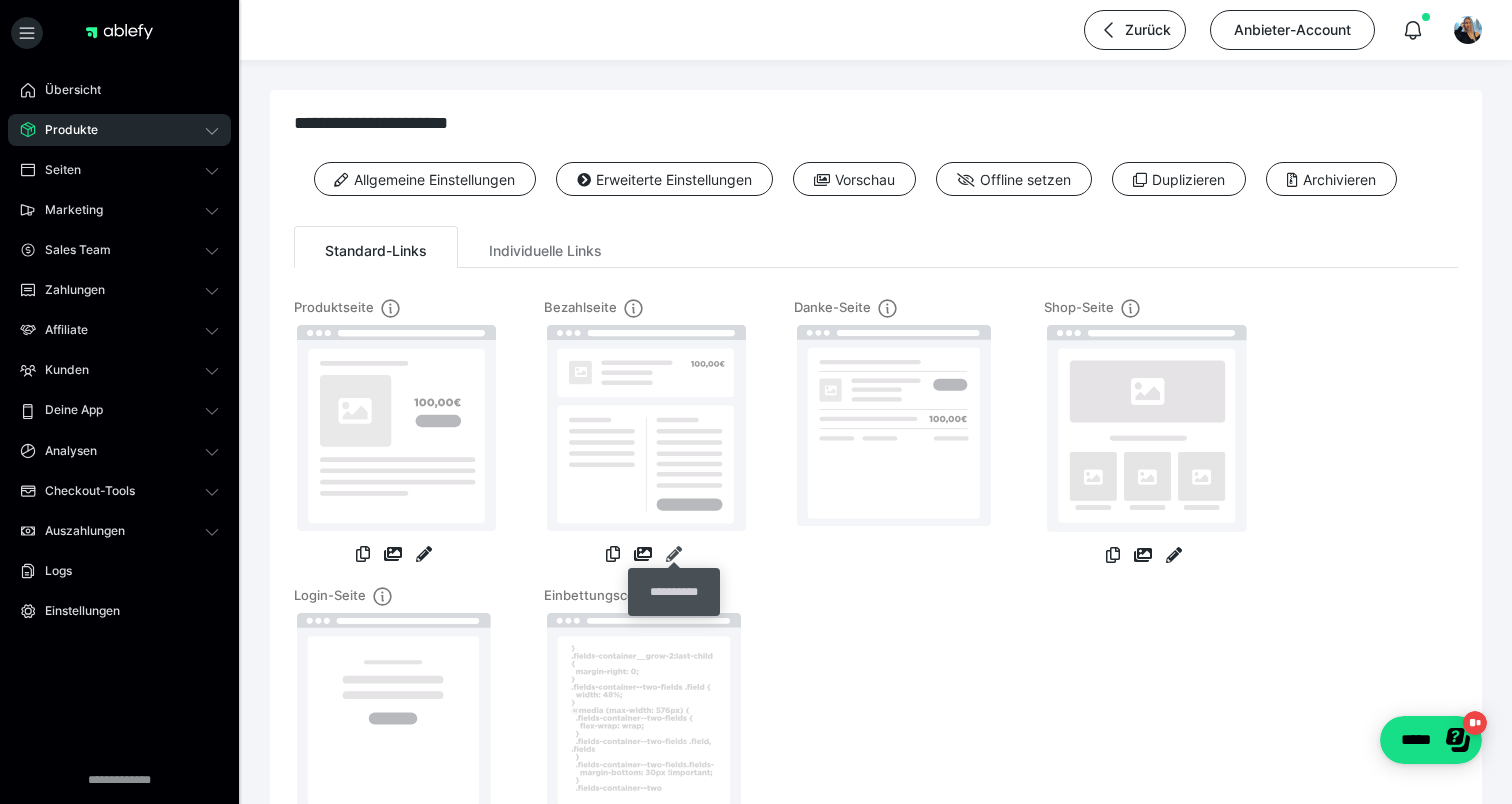 click at bounding box center [674, 554] 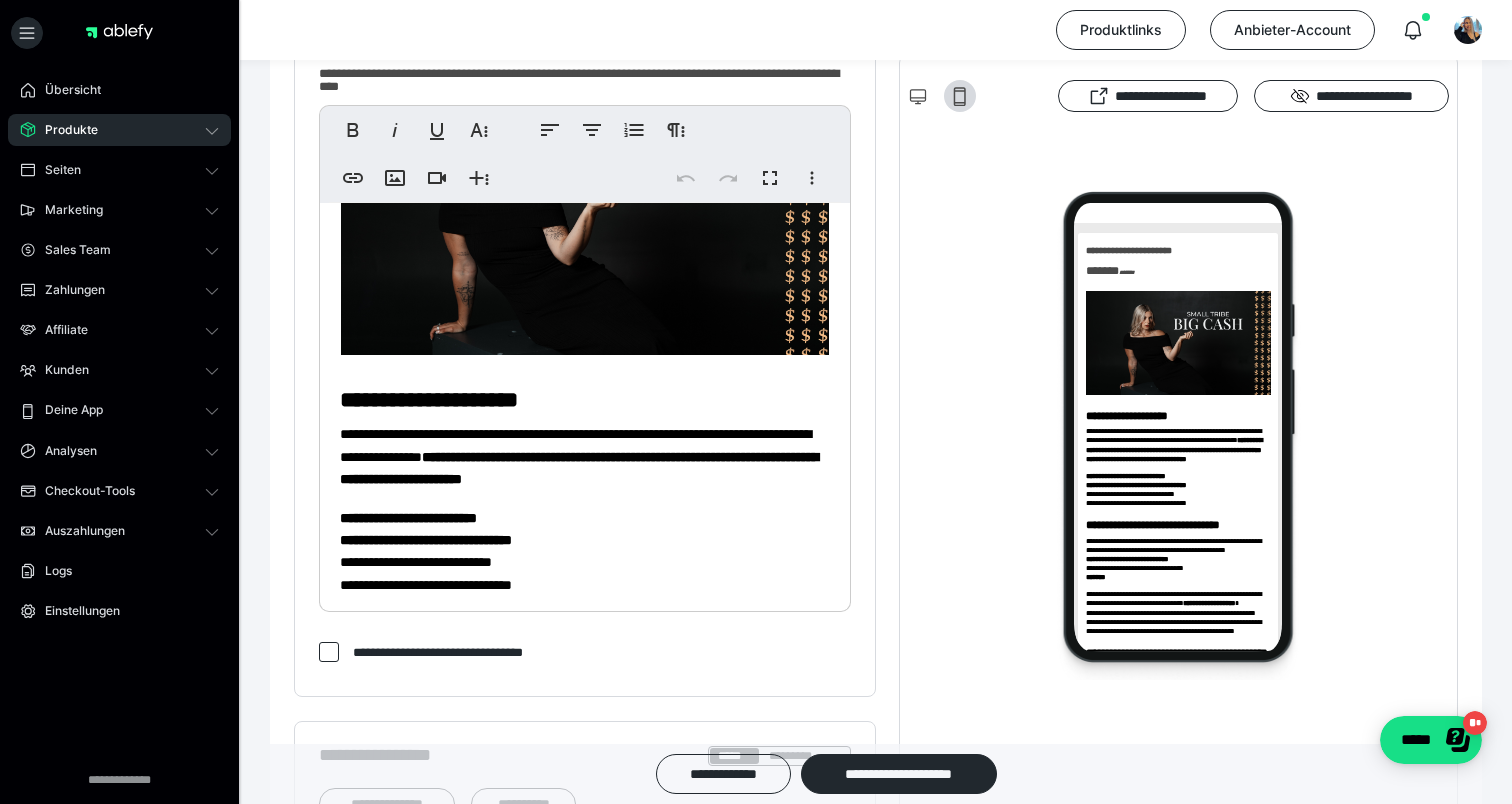 scroll, scrollTop: 0, scrollLeft: 0, axis: both 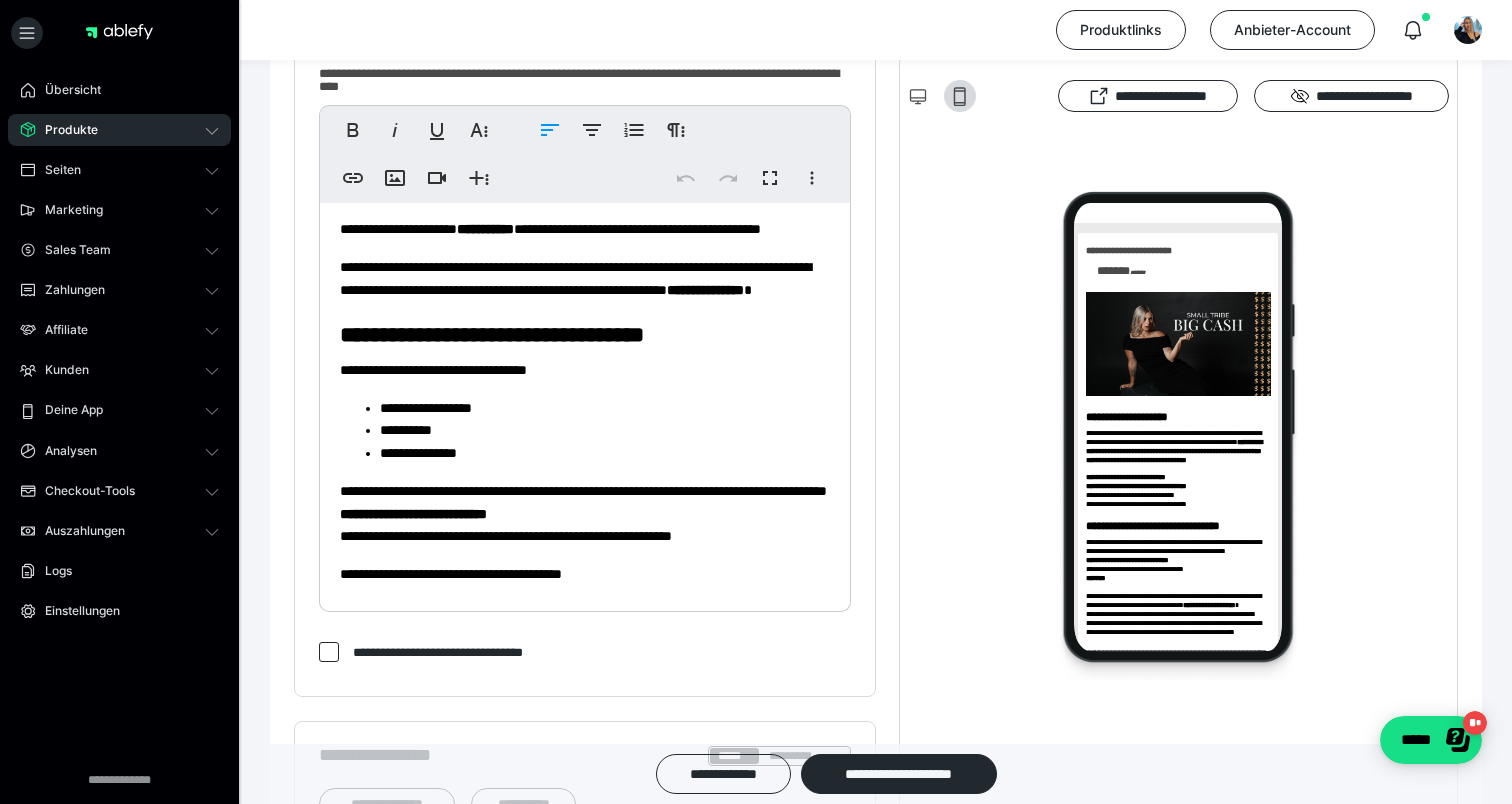 click on "**********" at bounding box center (585, 229) 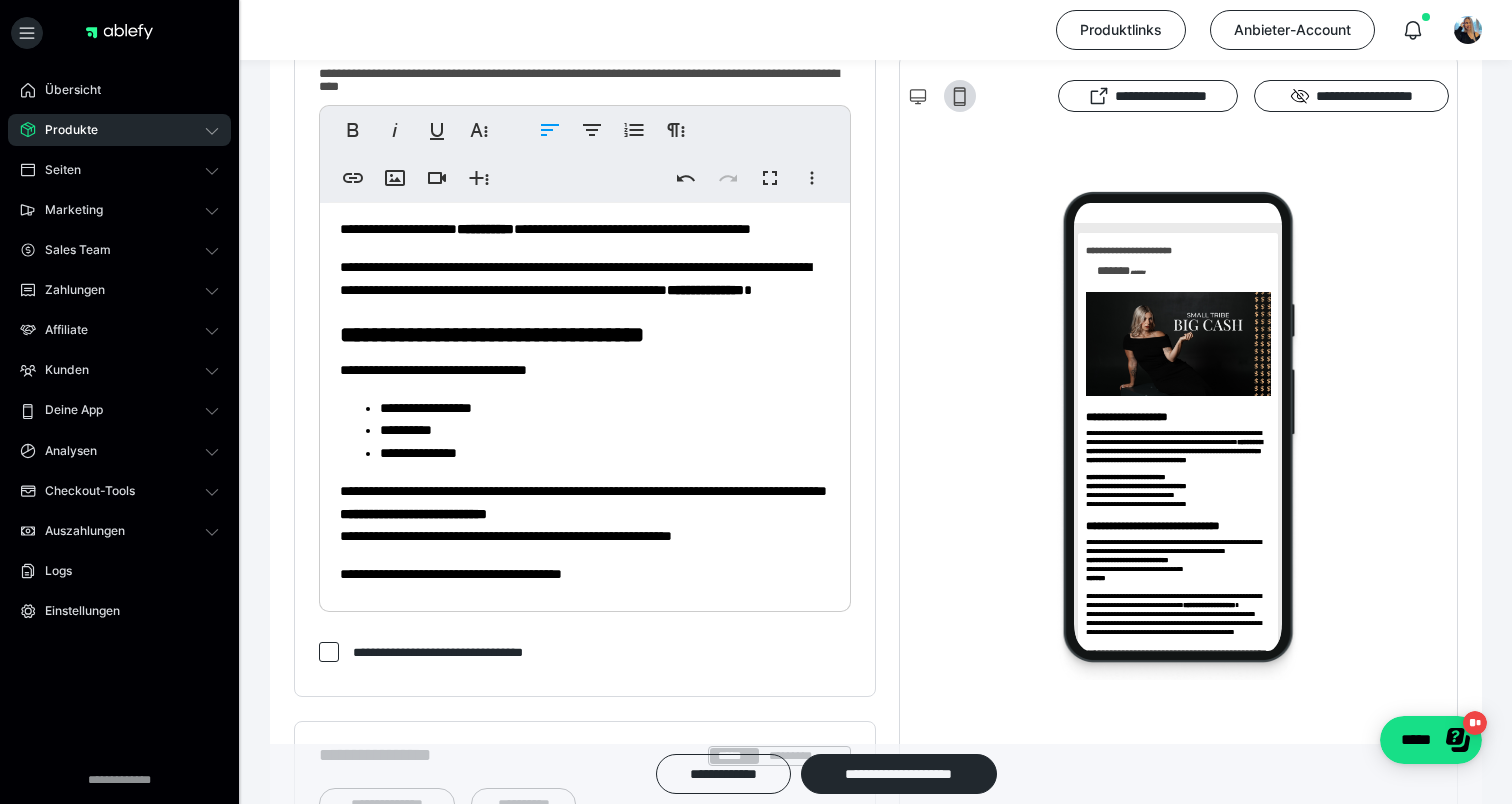 type 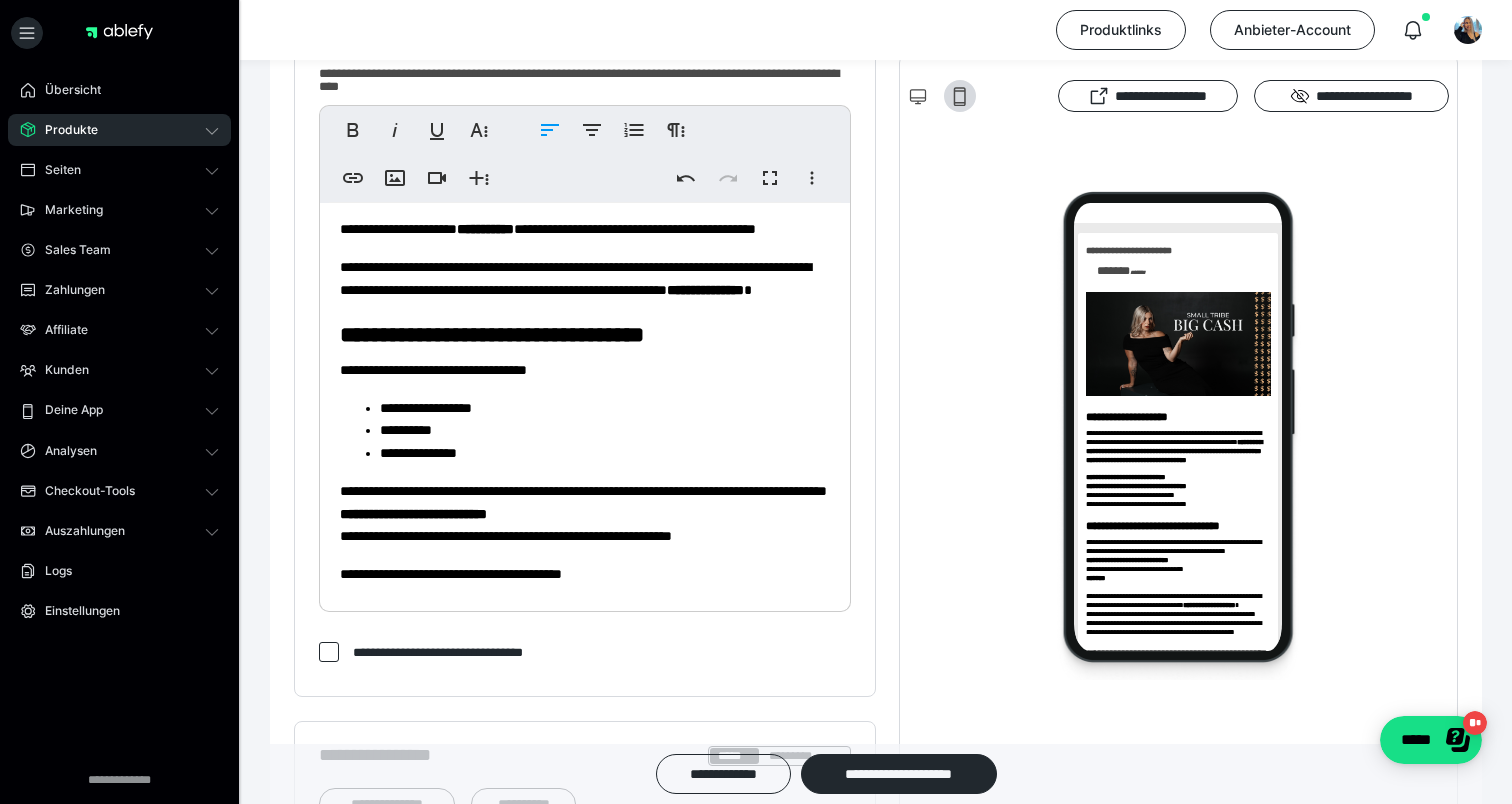 scroll, scrollTop: 973, scrollLeft: 0, axis: vertical 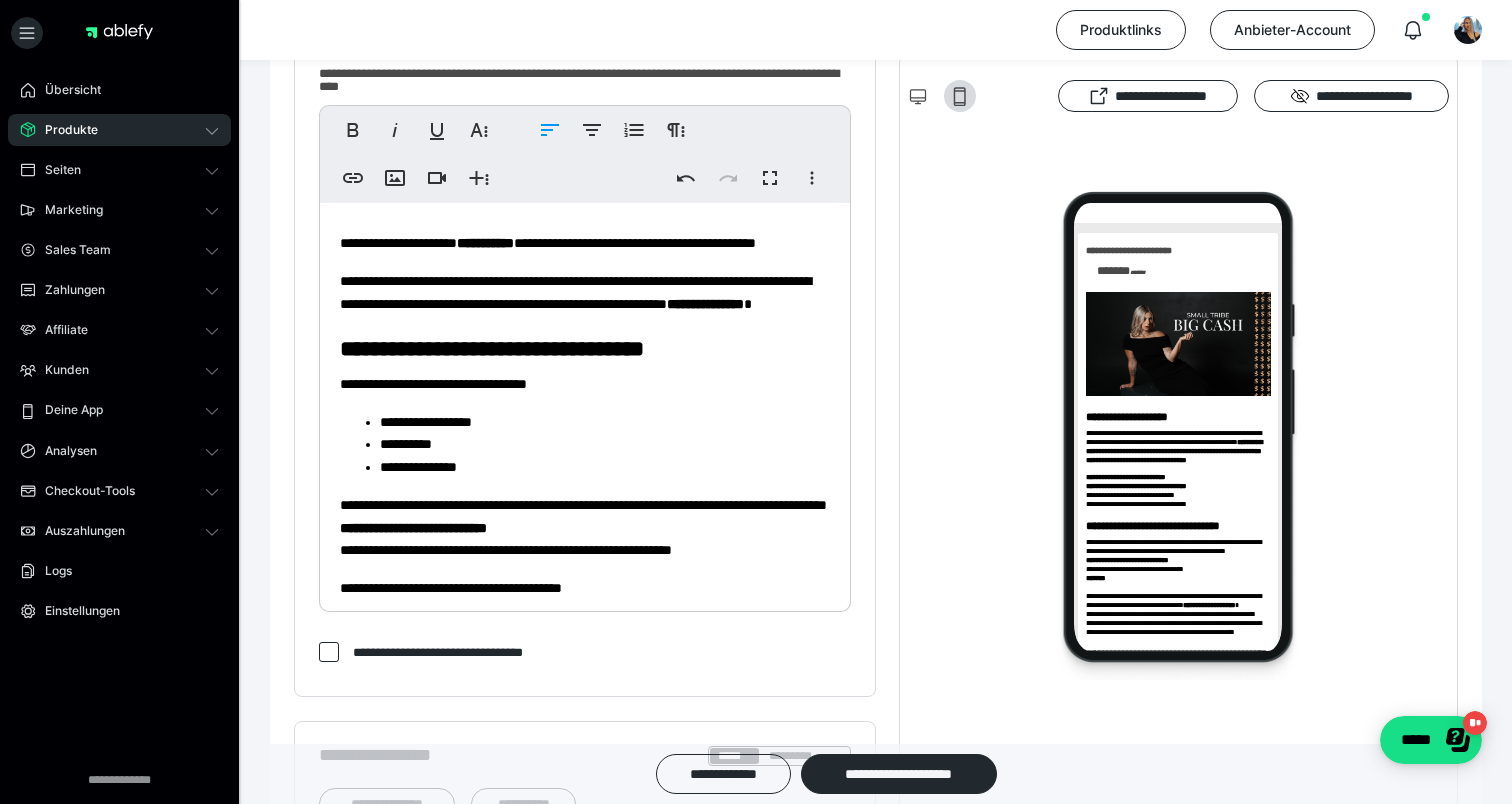 click on "**********" at bounding box center [575, 292] 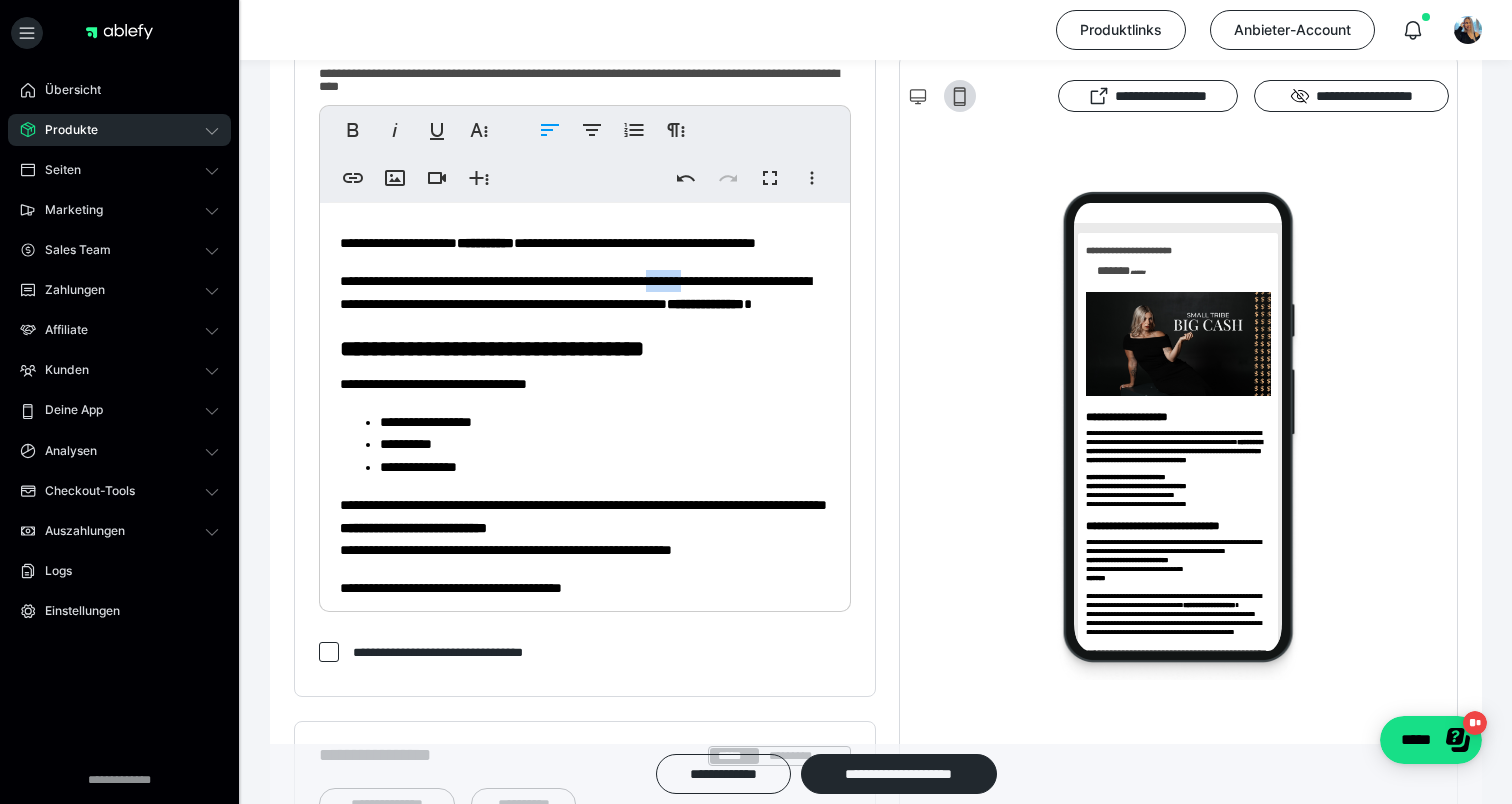 drag, startPoint x: 396, startPoint y: 372, endPoint x: 342, endPoint y: 370, distance: 54.037025 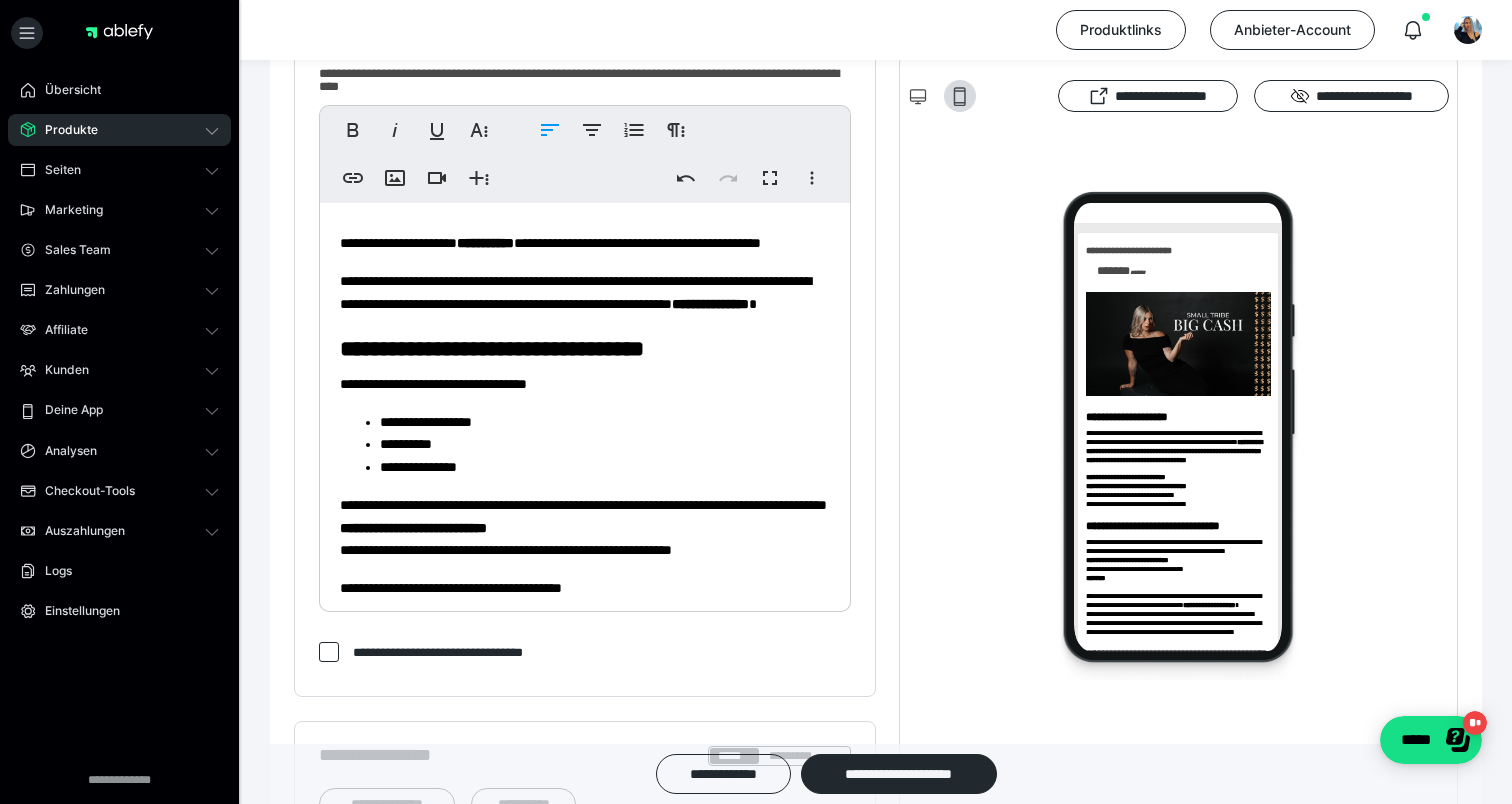 click on "**********" at bounding box center (575, 292) 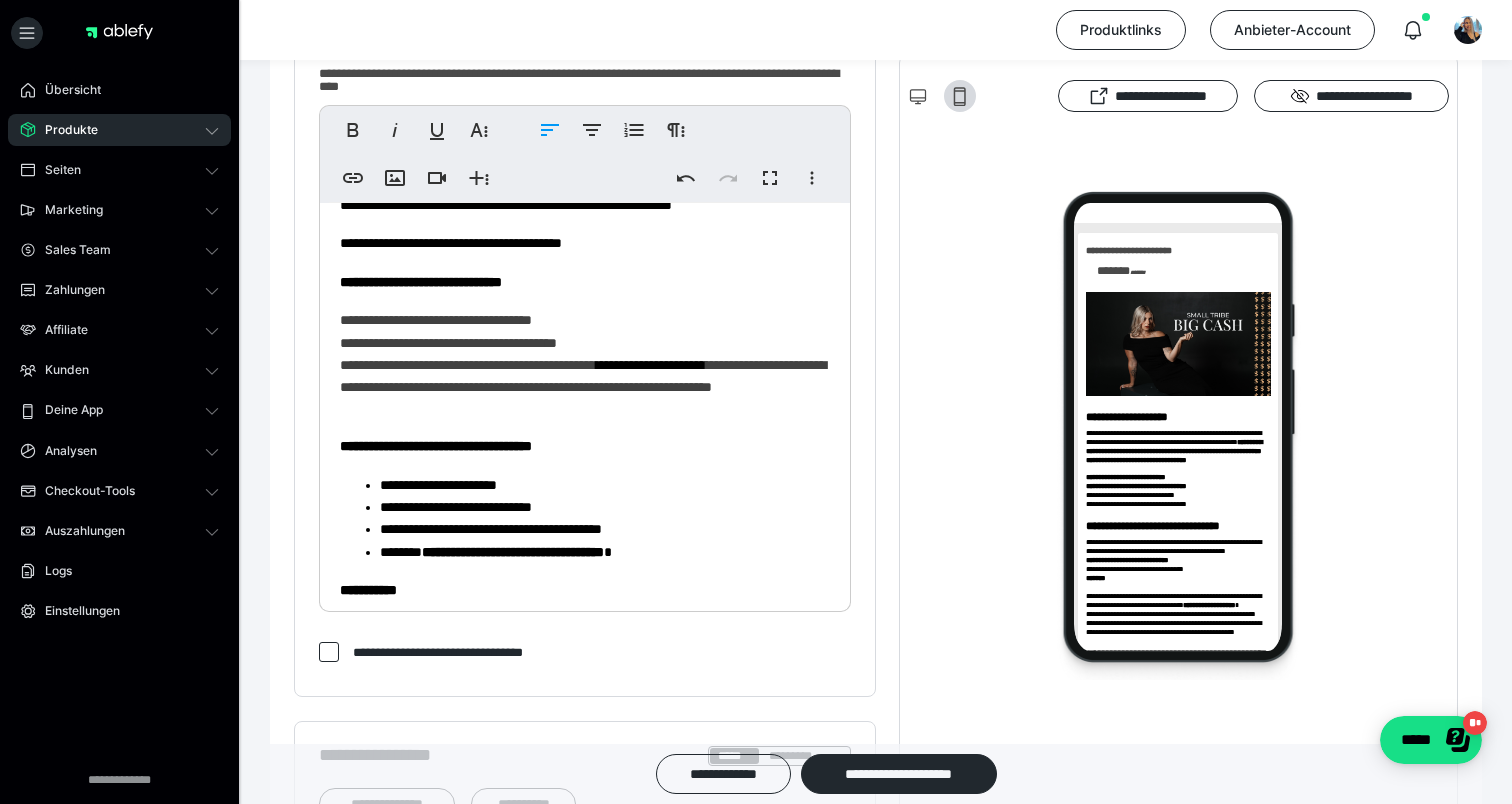 scroll, scrollTop: 1320, scrollLeft: 0, axis: vertical 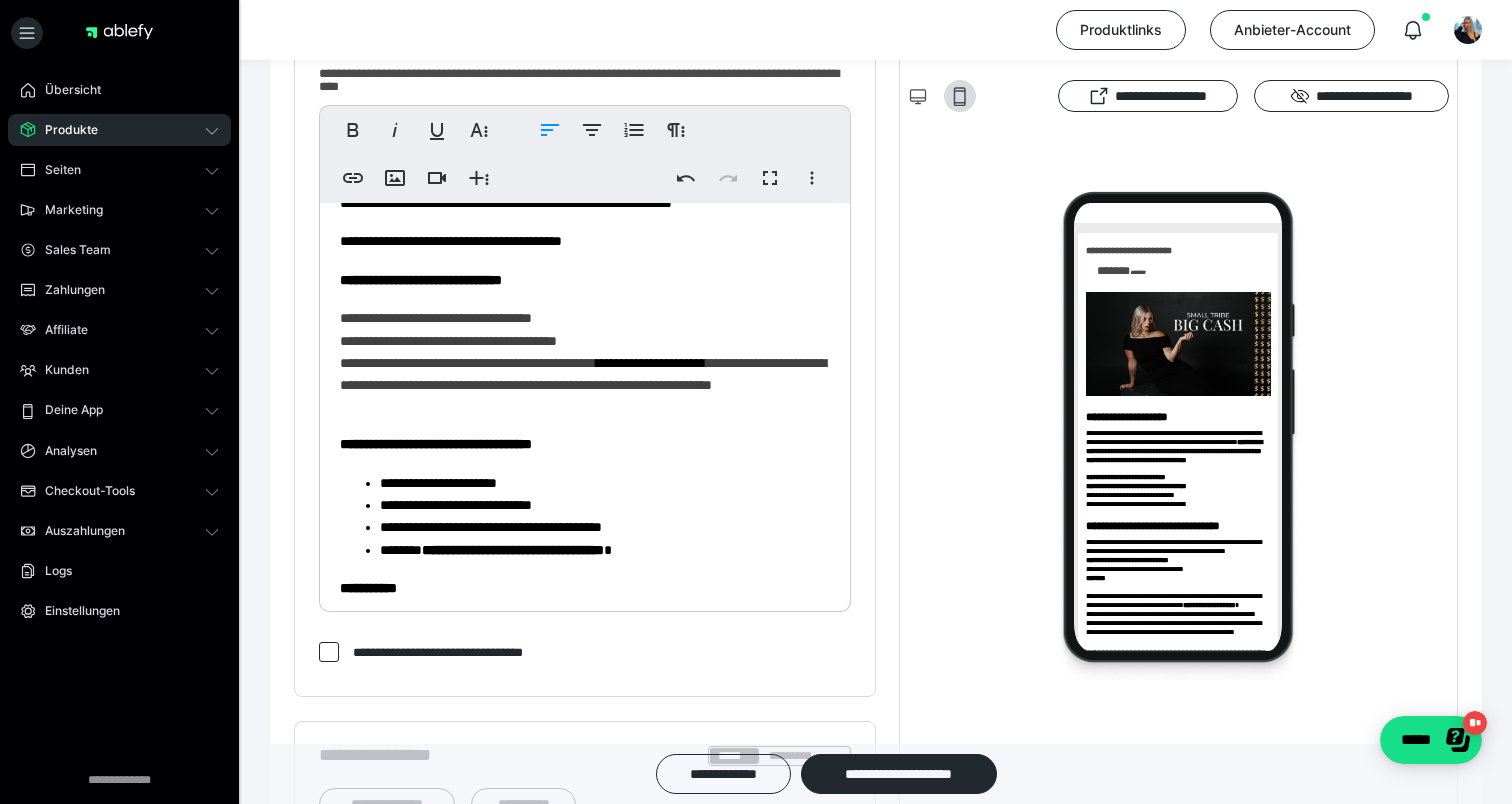 click on "**********" at bounding box center (585, 362) 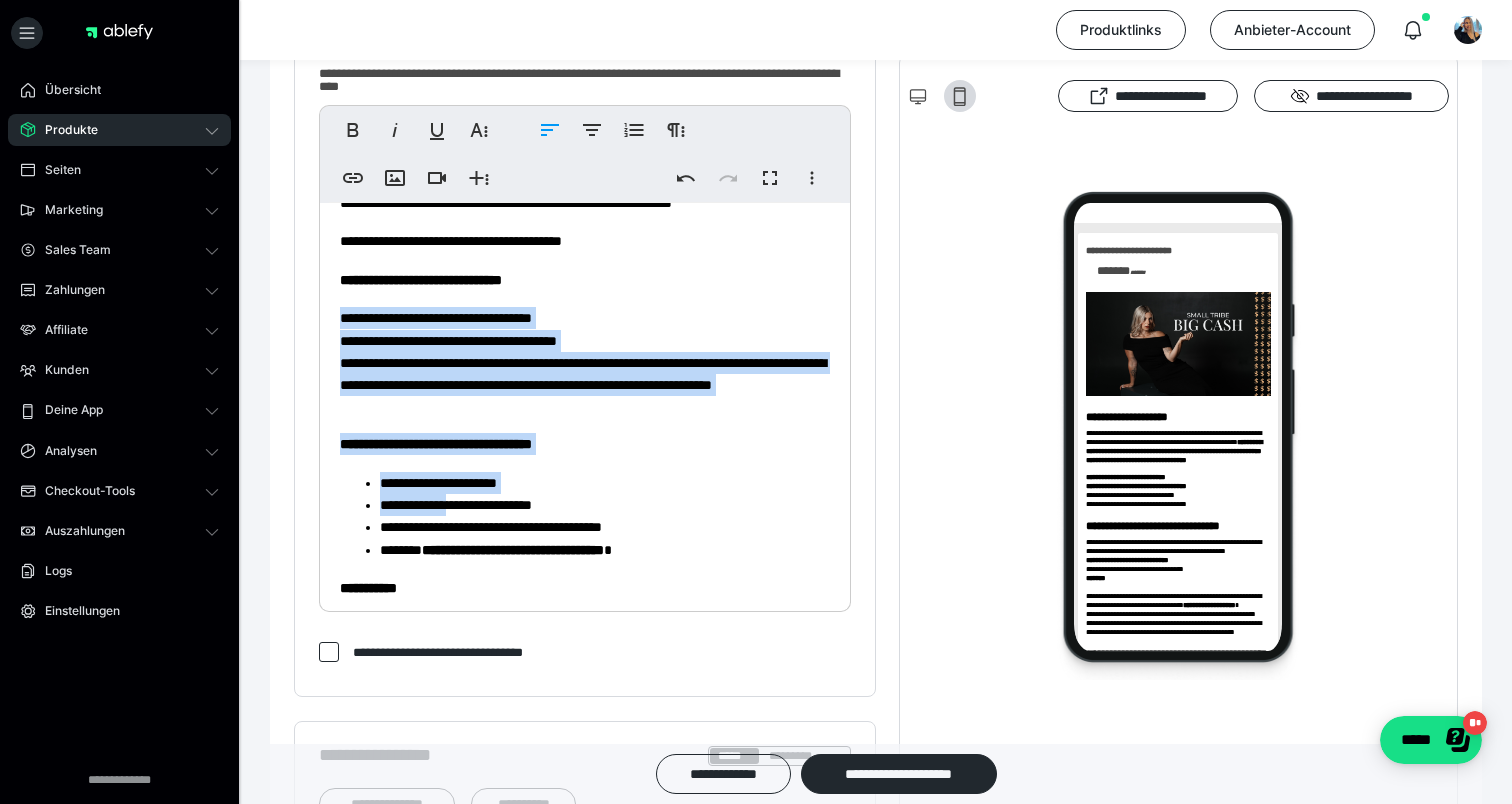 drag, startPoint x: 338, startPoint y: 421, endPoint x: 482, endPoint y: 601, distance: 230.51247 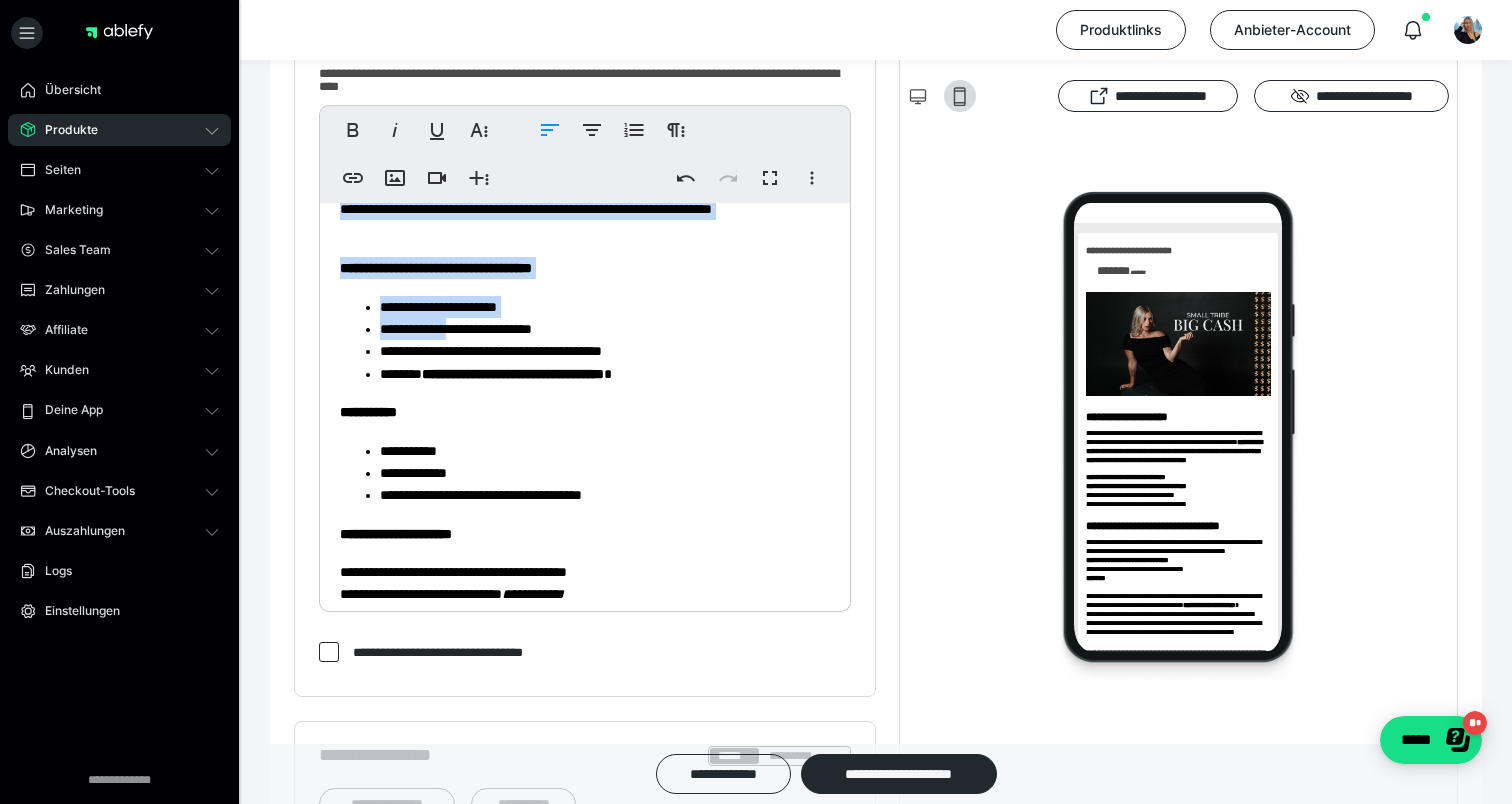 scroll, scrollTop: 1484, scrollLeft: 0, axis: vertical 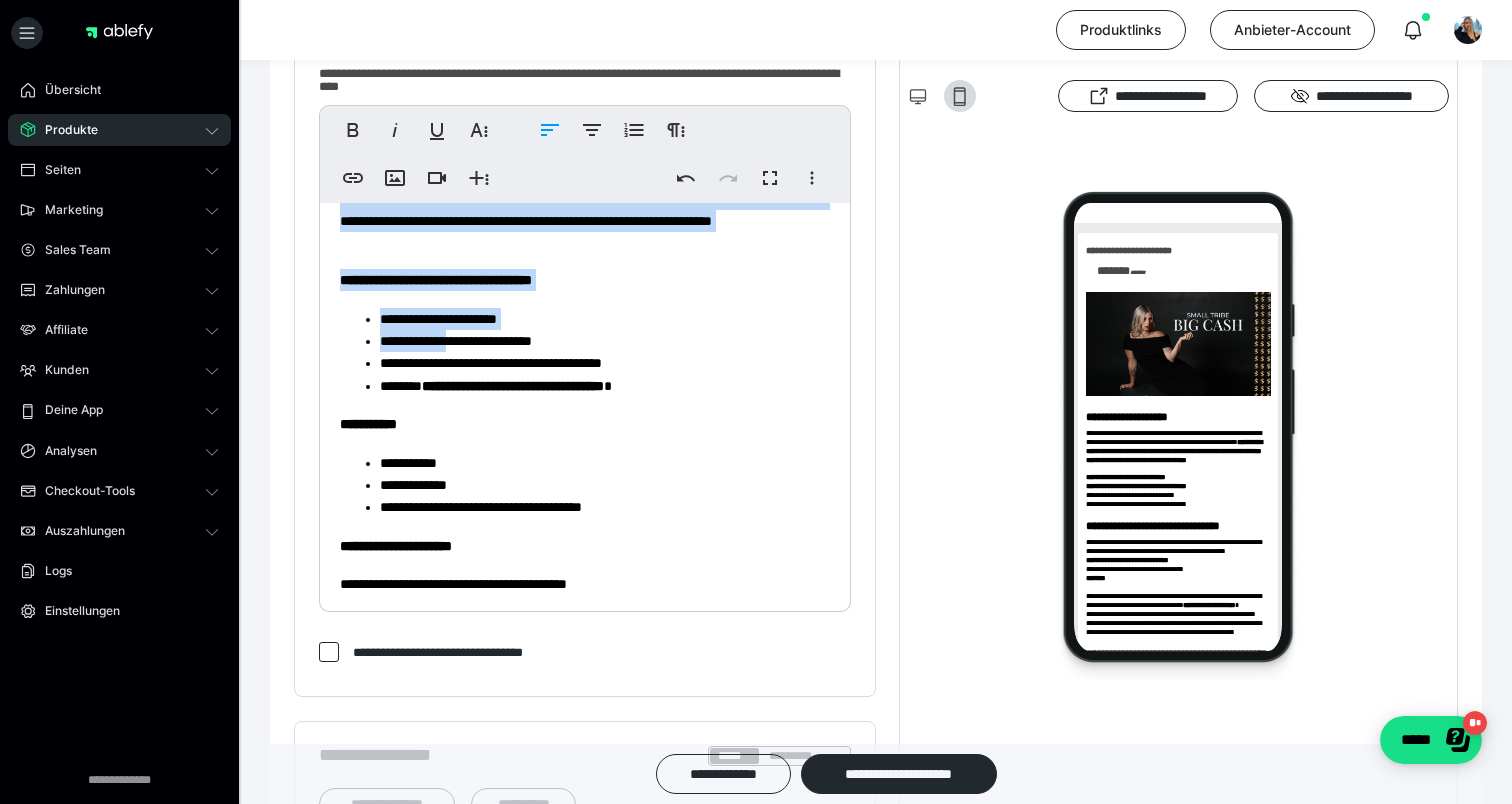 click on "**********" at bounding box center [585, 198] 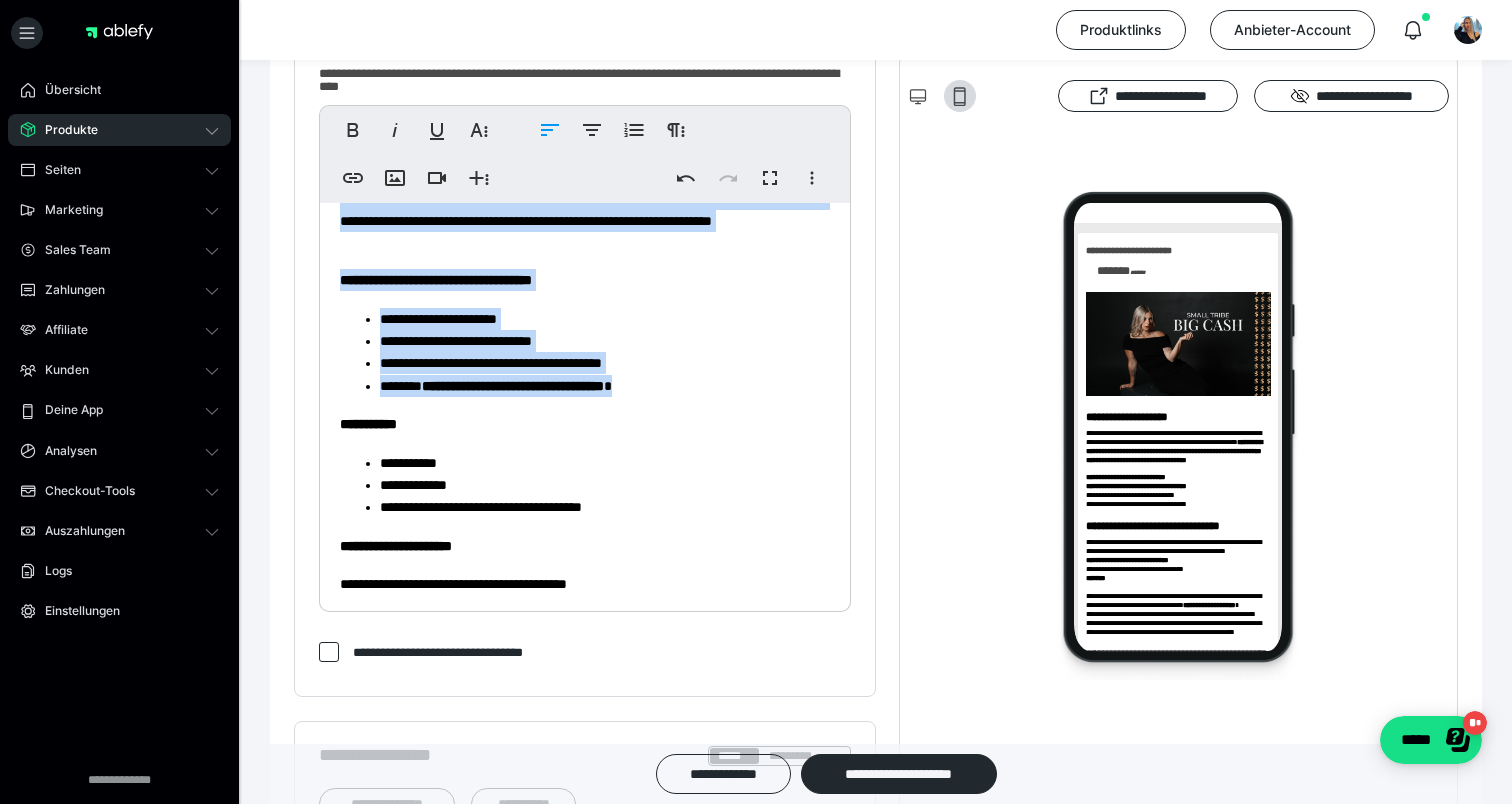 drag, startPoint x: 339, startPoint y: 259, endPoint x: 743, endPoint y: 499, distance: 469.91064 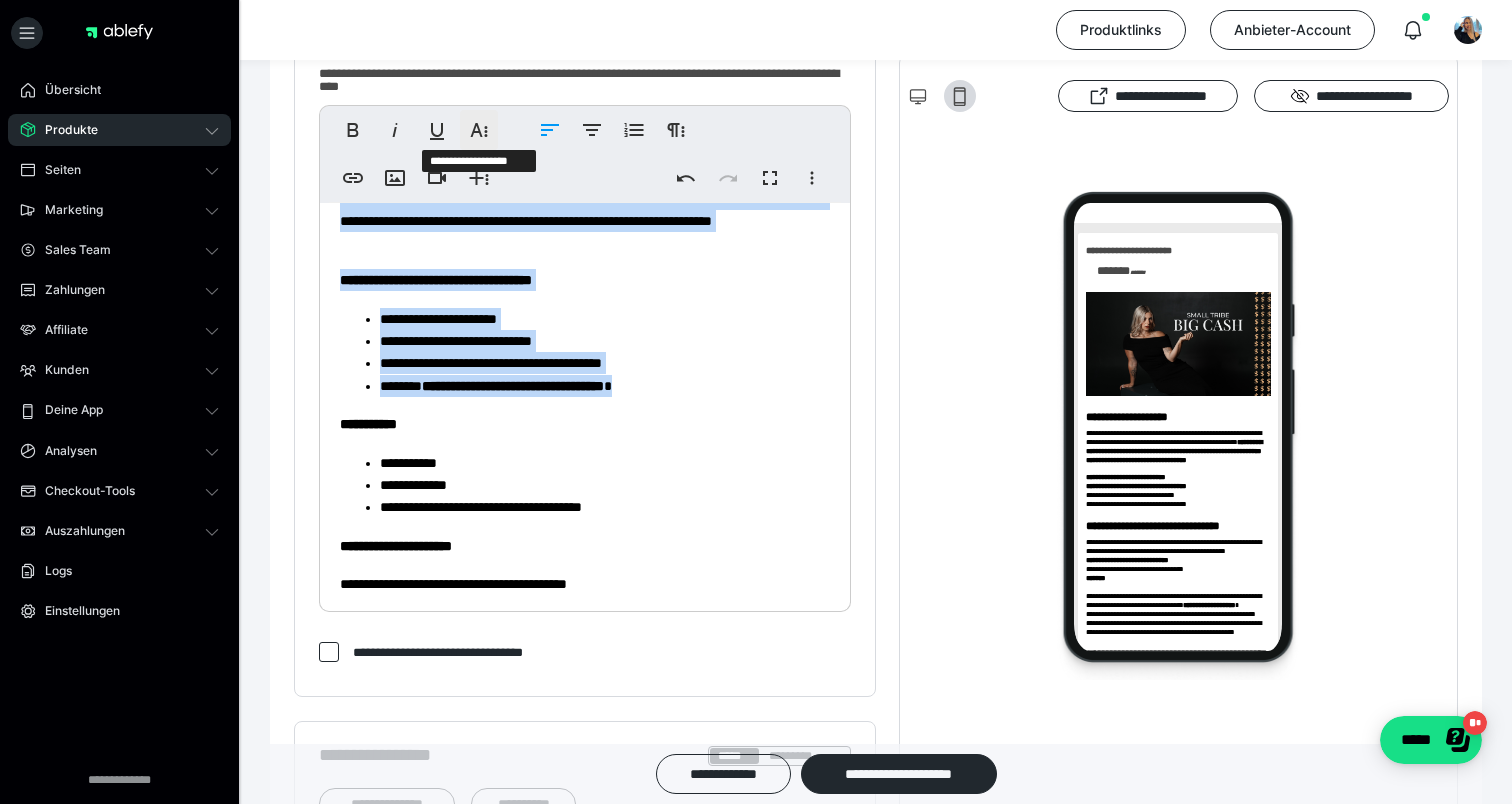 click 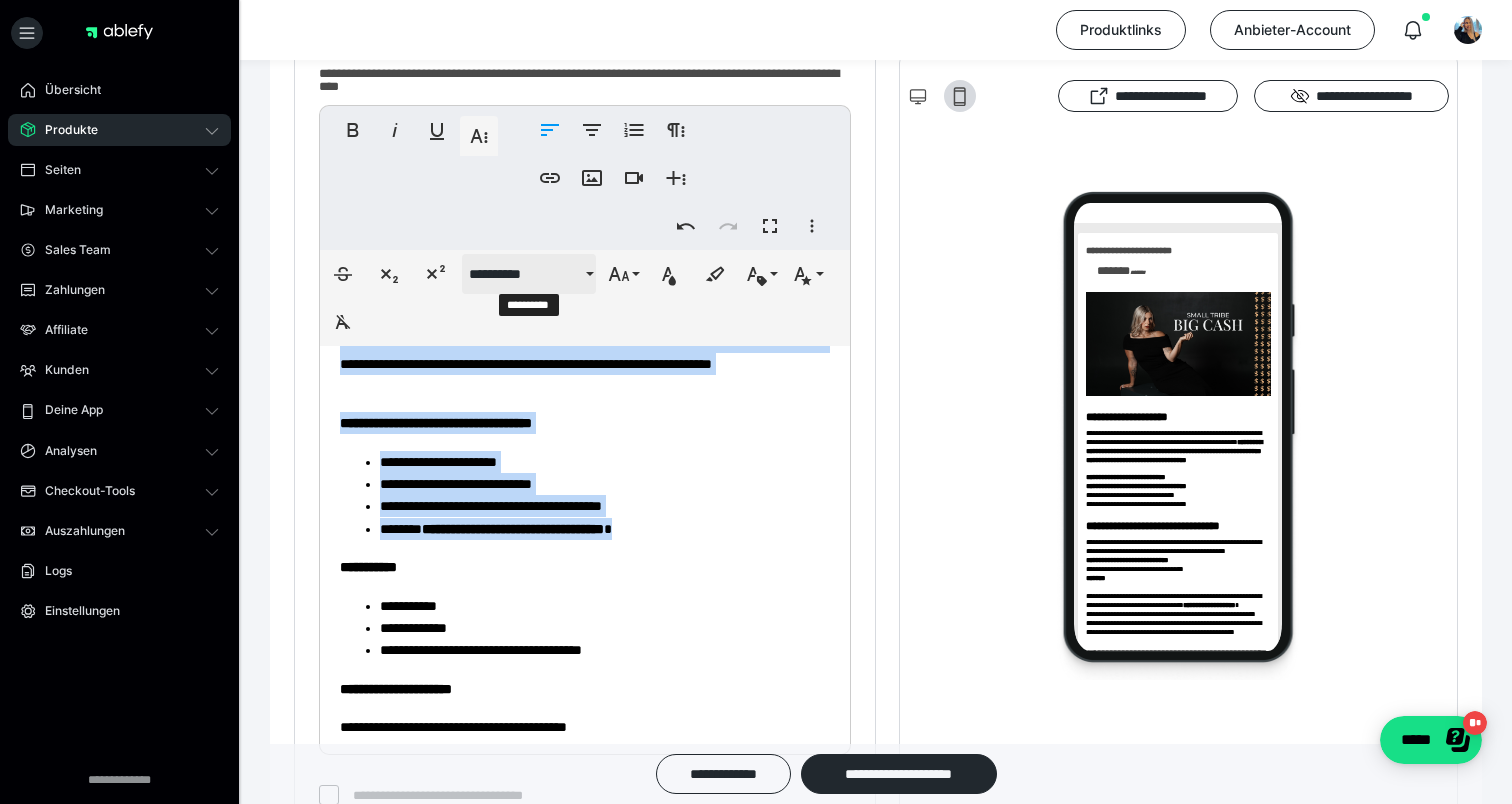 click on "**********" at bounding box center (525, 274) 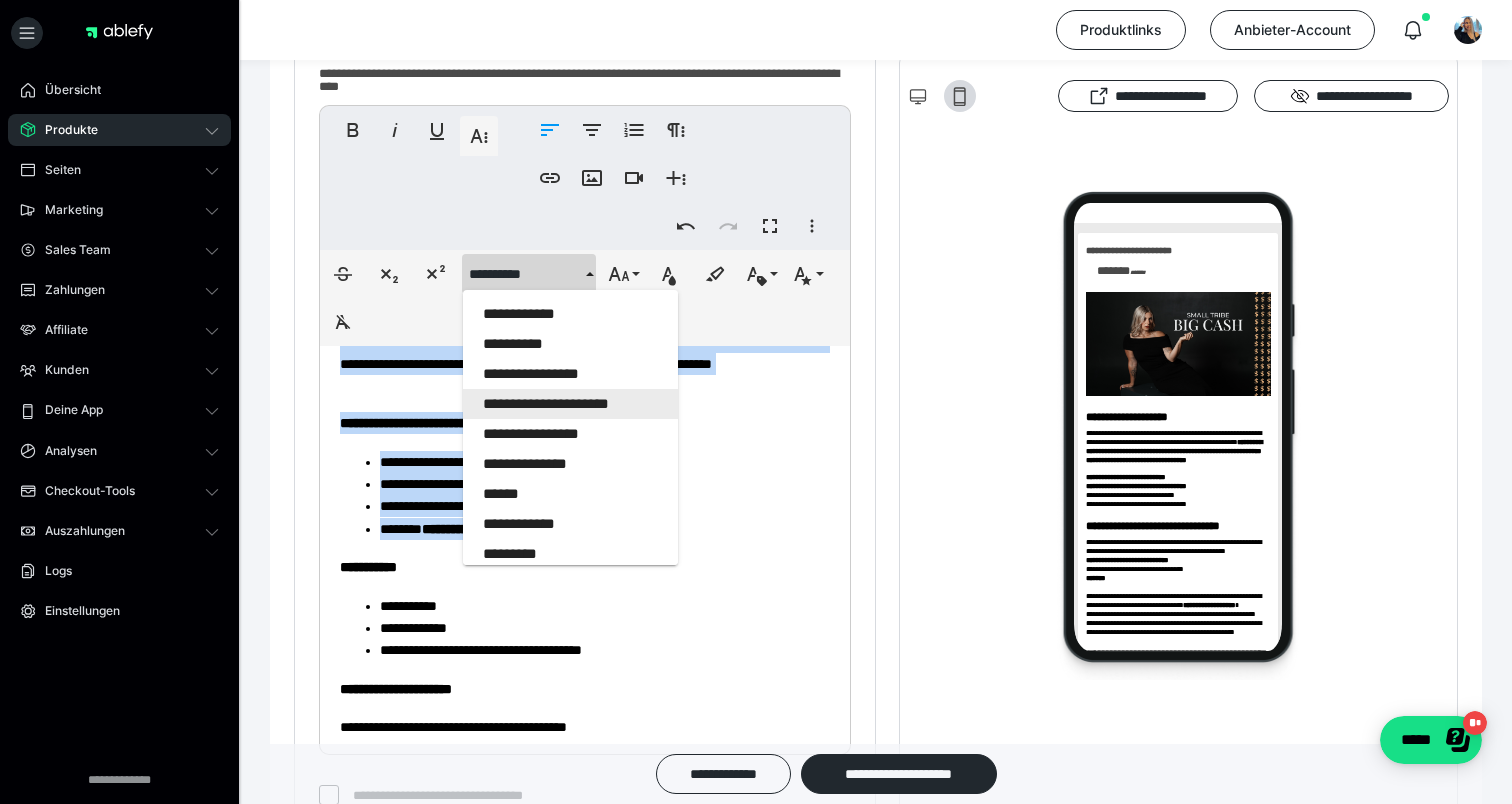 scroll, scrollTop: 1864, scrollLeft: 0, axis: vertical 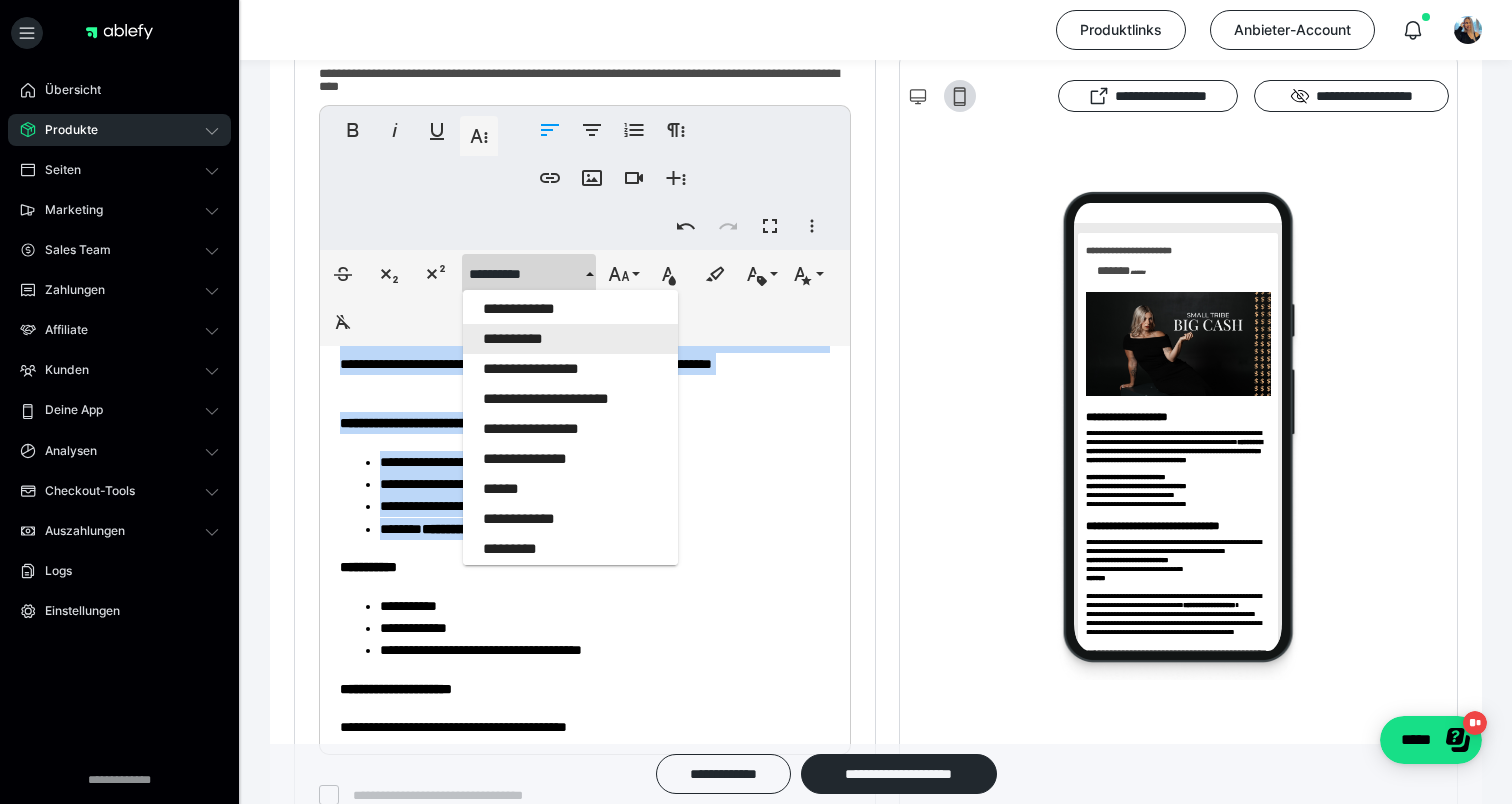 click on "**********" at bounding box center [570, 339] 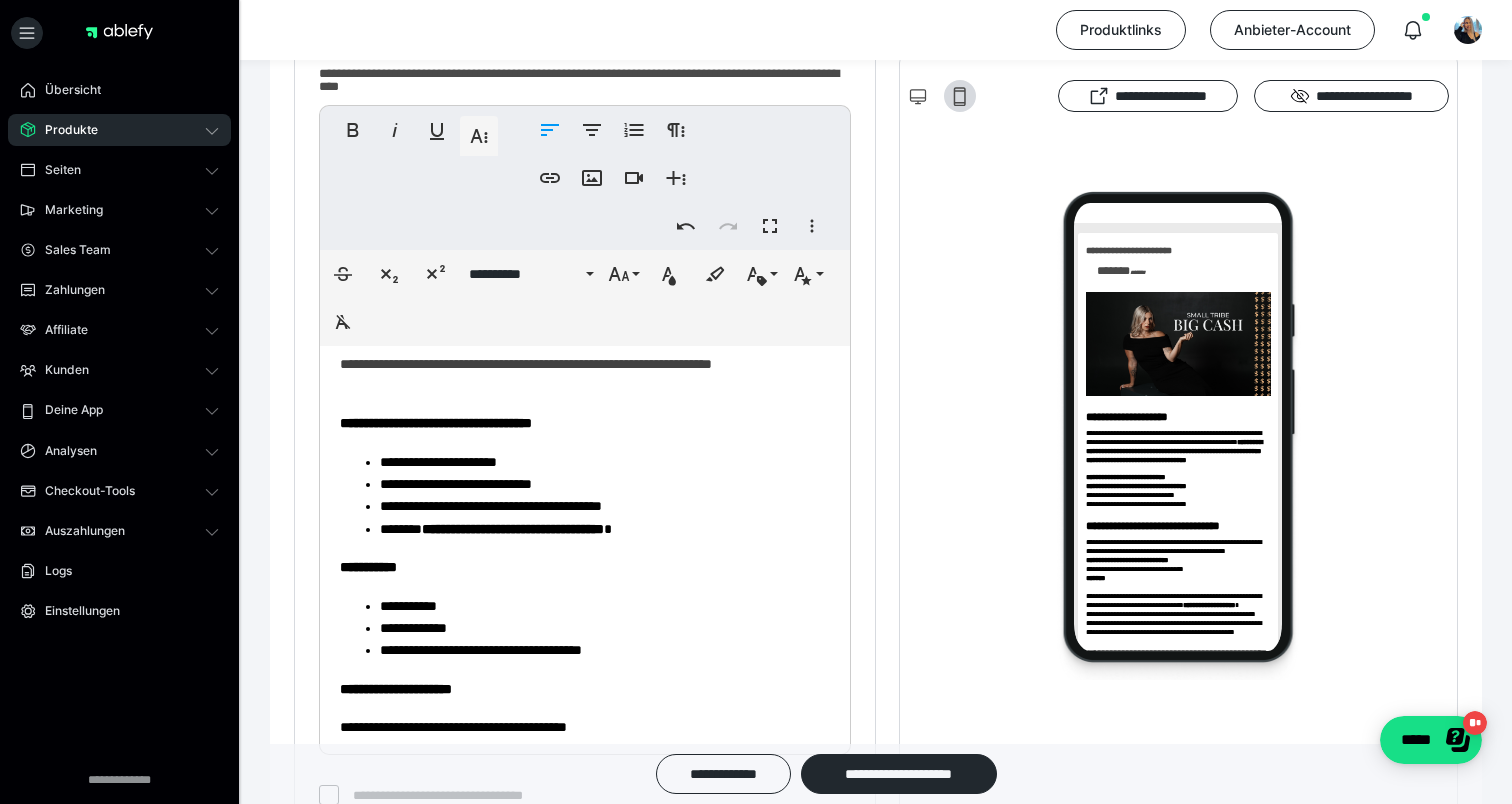 click on "**********" at bounding box center [585, 40] 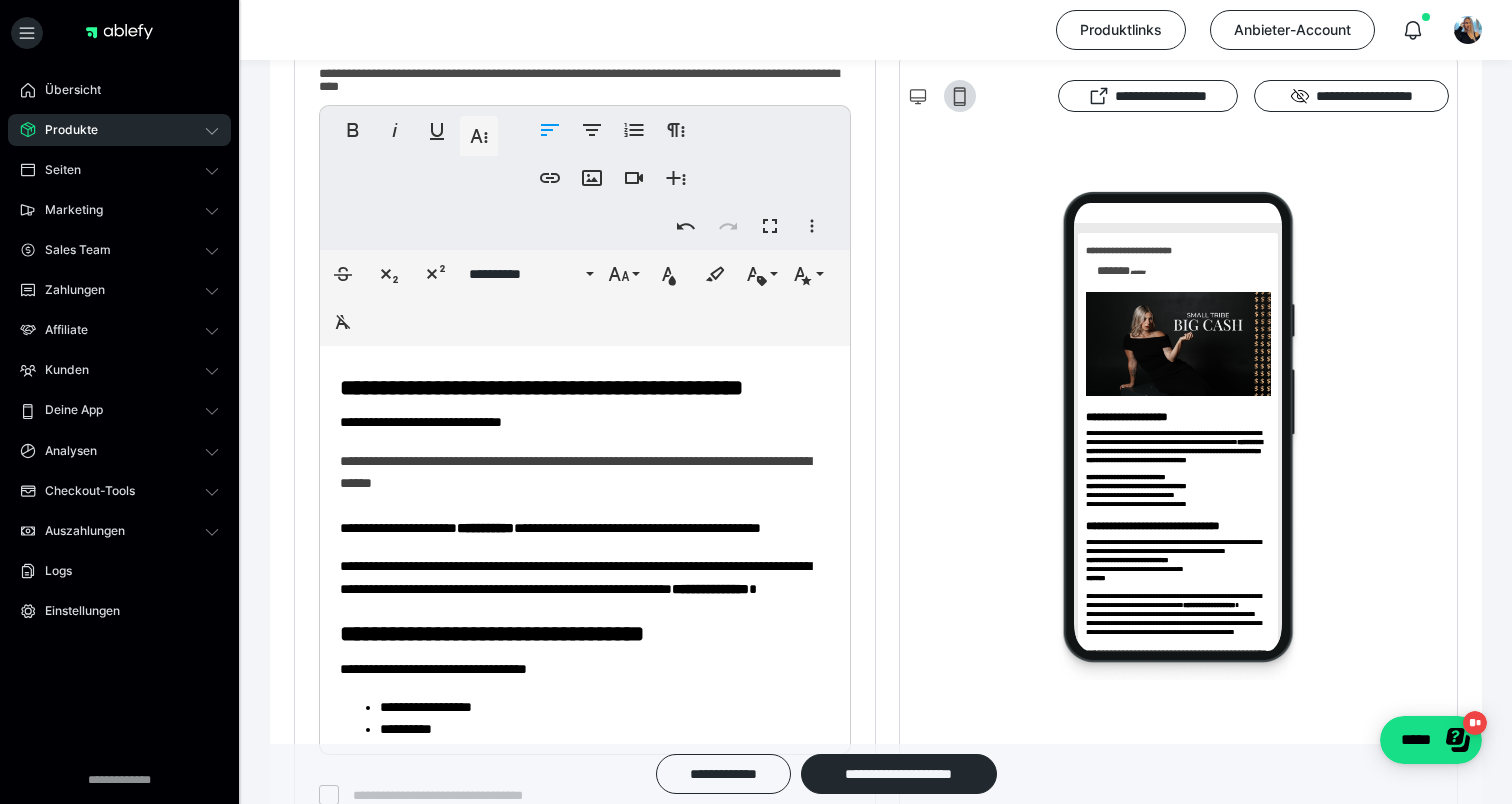 scroll, scrollTop: 788, scrollLeft: 0, axis: vertical 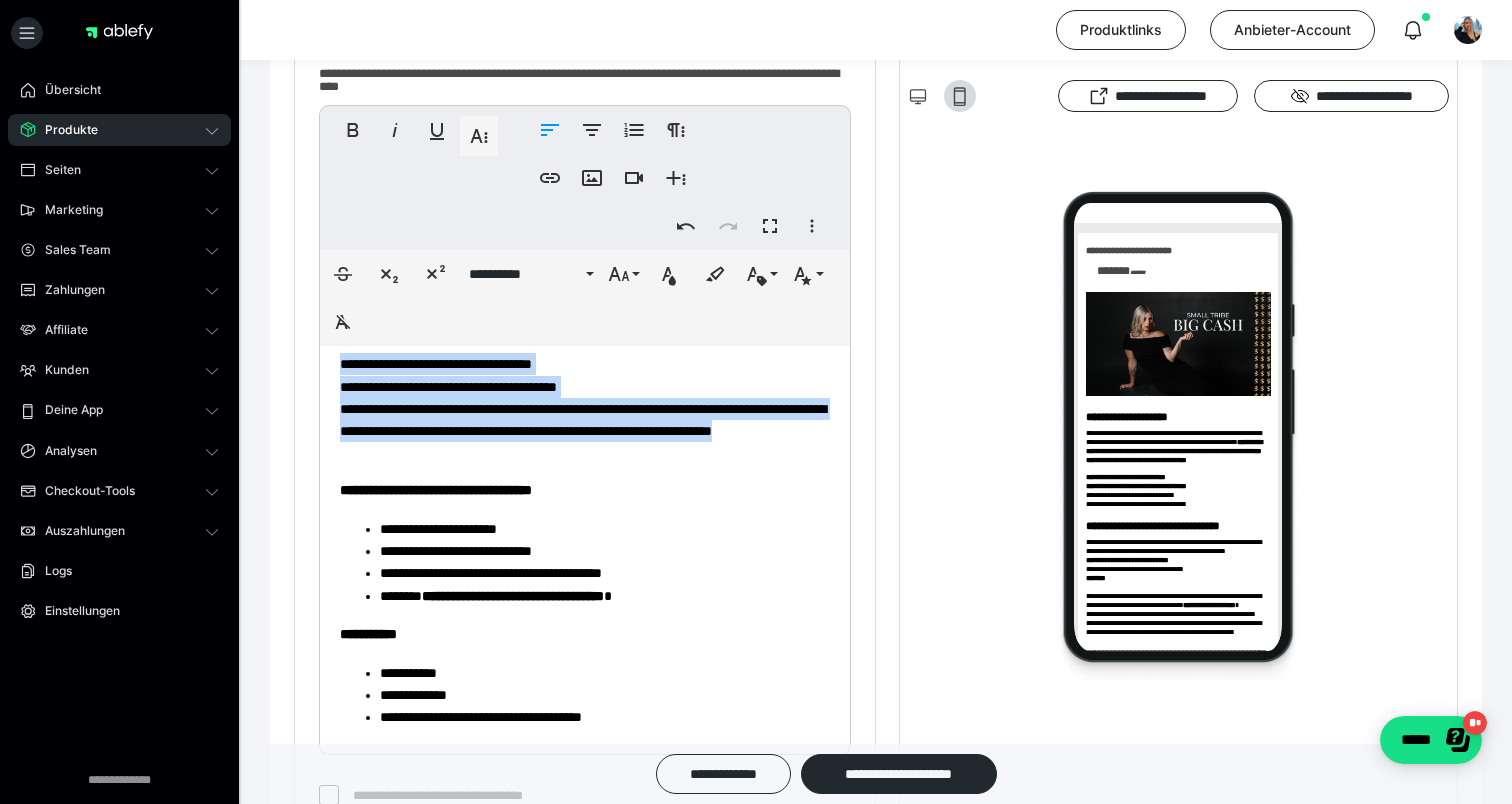 drag, startPoint x: 341, startPoint y: 443, endPoint x: 671, endPoint y: 559, distance: 349.79422 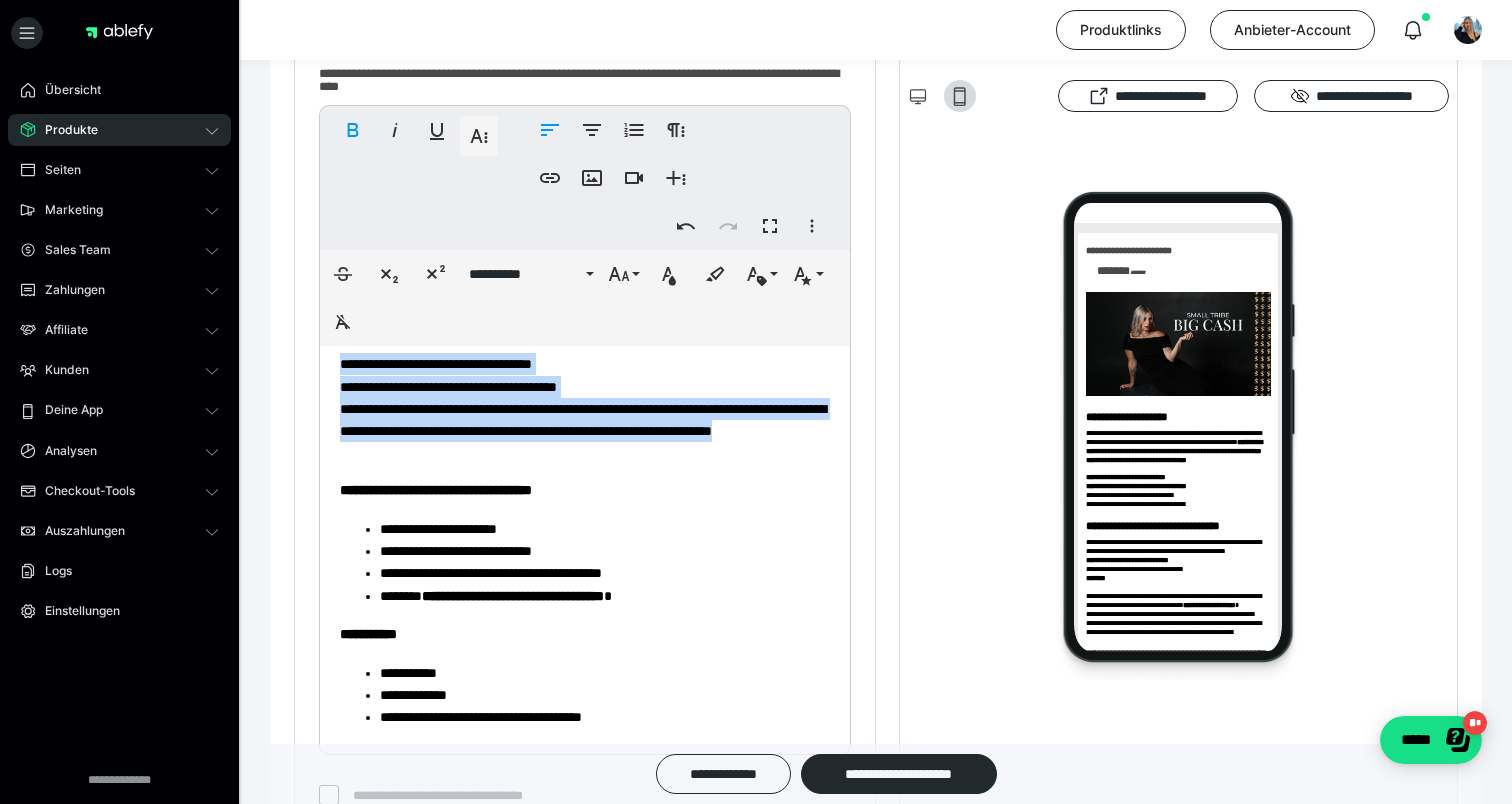 copy on "**********" 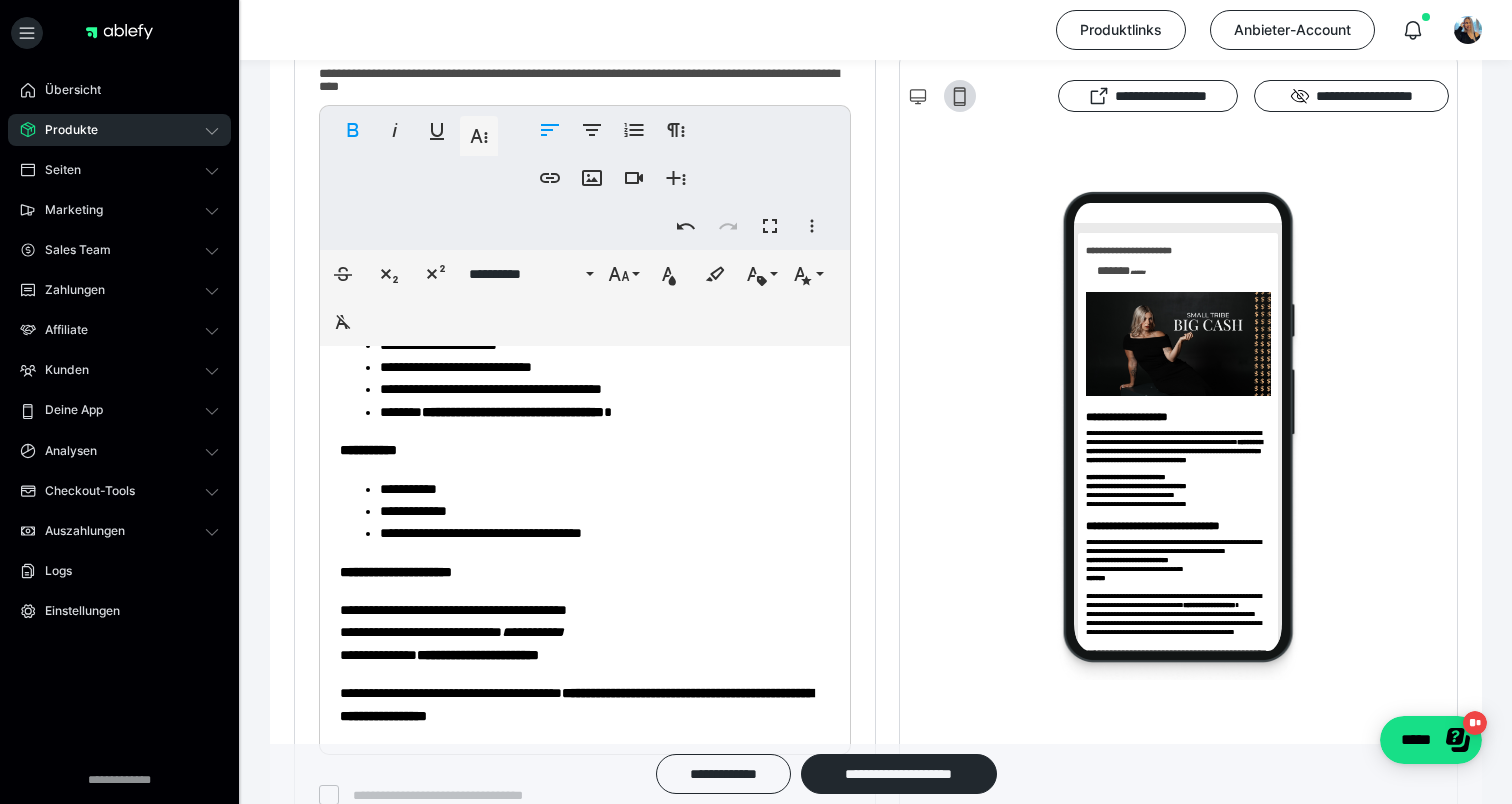 scroll, scrollTop: 1606, scrollLeft: 0, axis: vertical 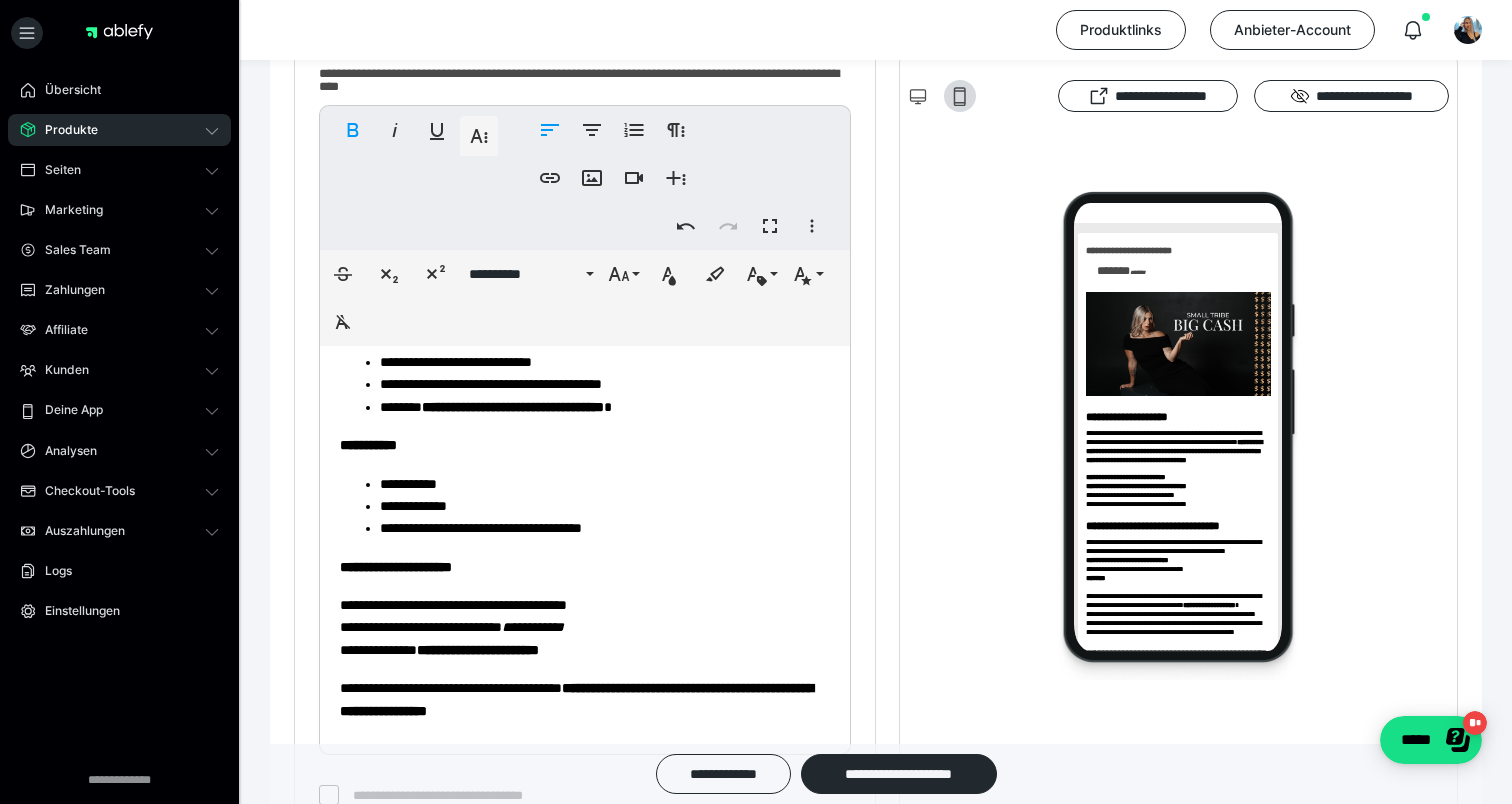 click on "**********" at bounding box center [605, 528] 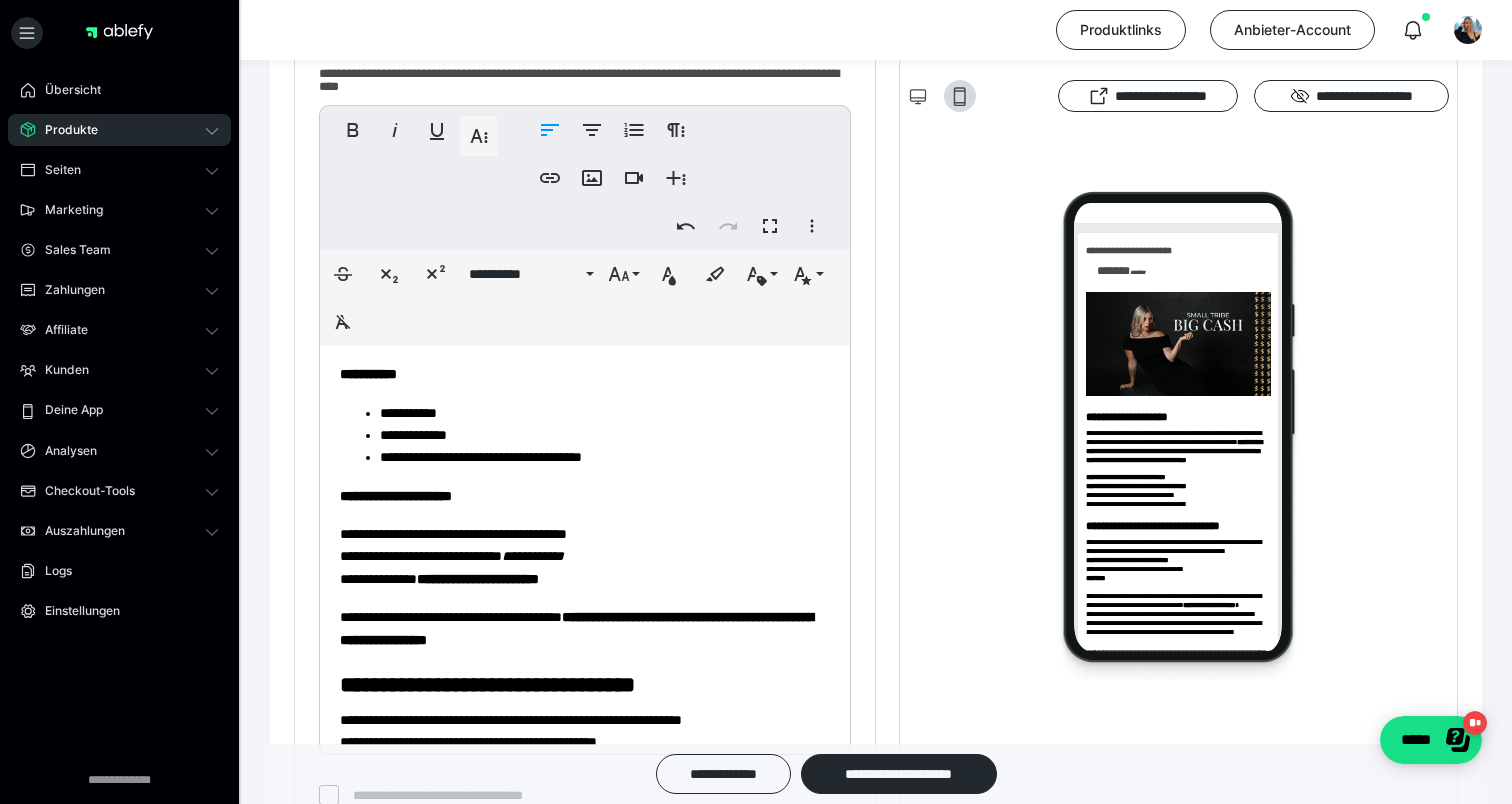 scroll, scrollTop: 1681, scrollLeft: 0, axis: vertical 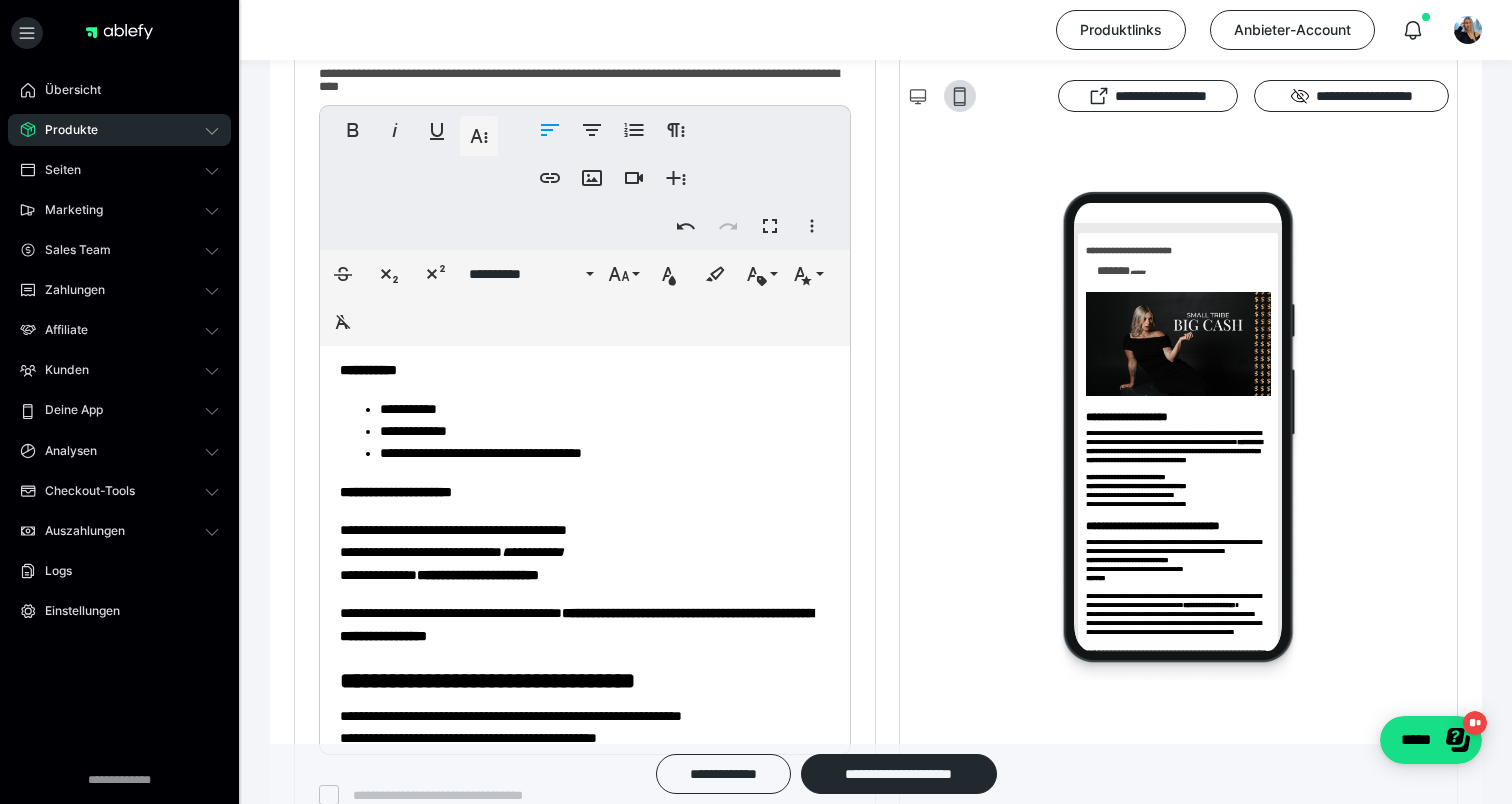 click on "**********" at bounding box center [585, 492] 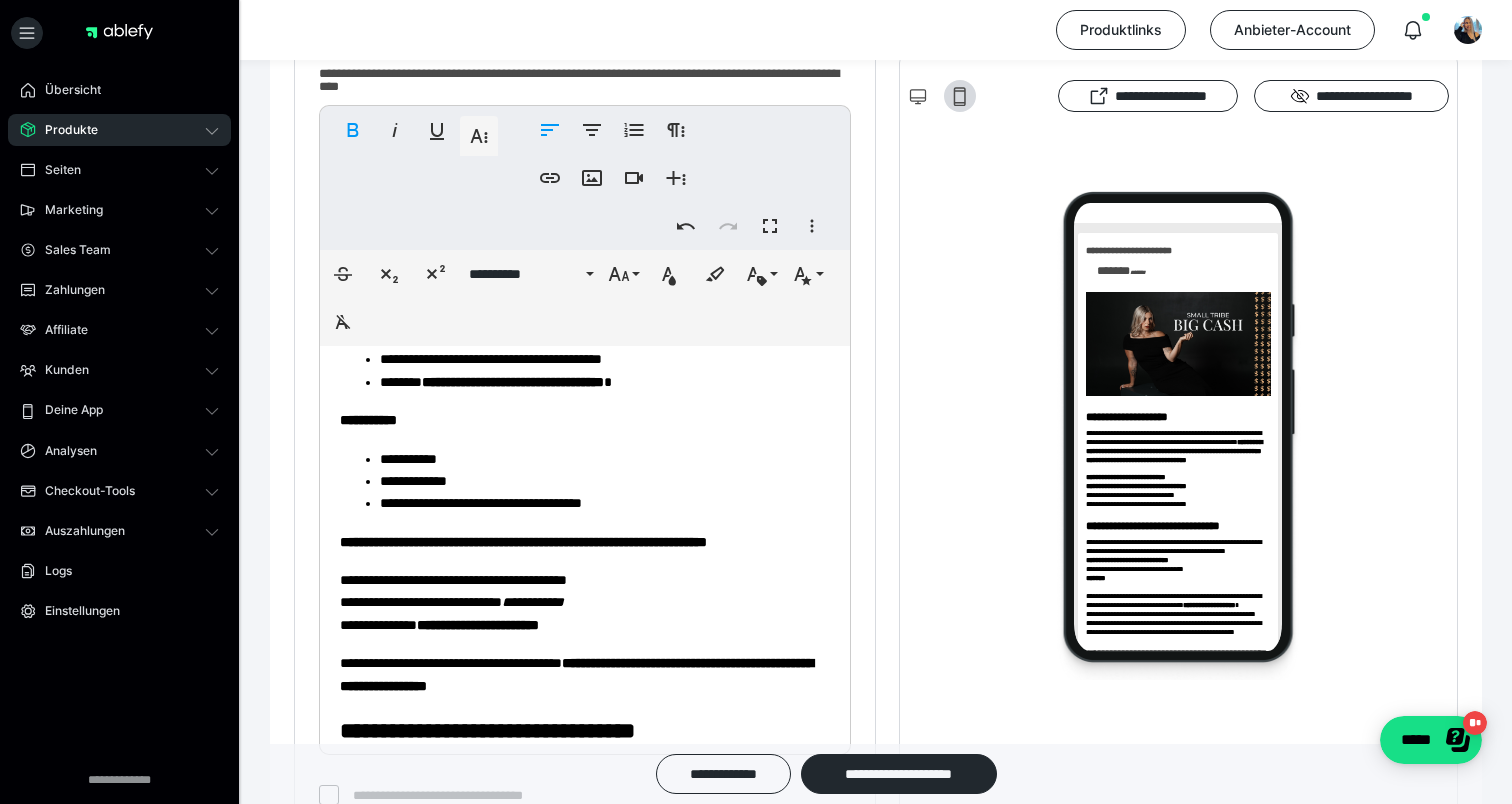 scroll, scrollTop: 1627, scrollLeft: 0, axis: vertical 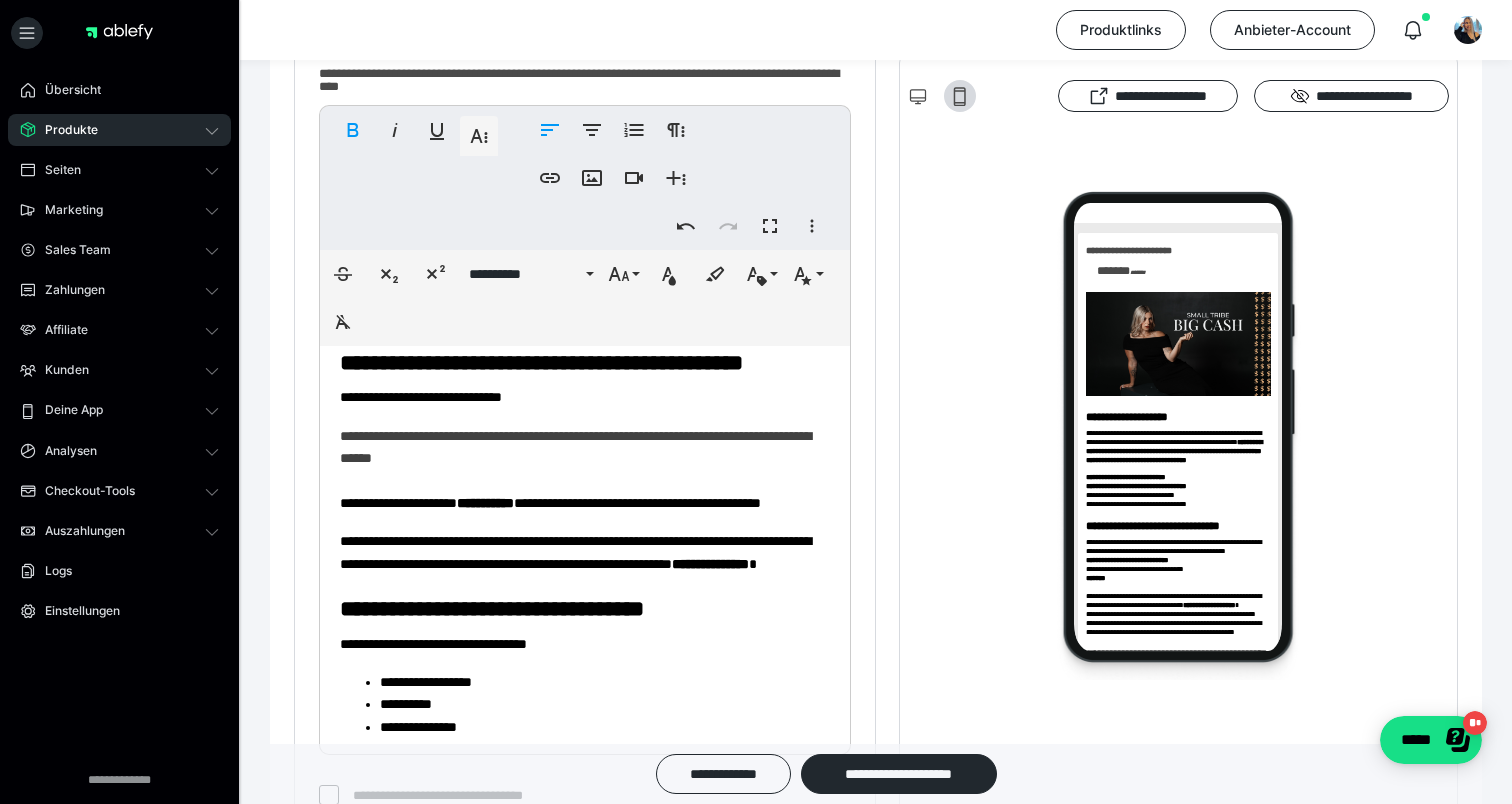 click on "**********" at bounding box center [429, -165] 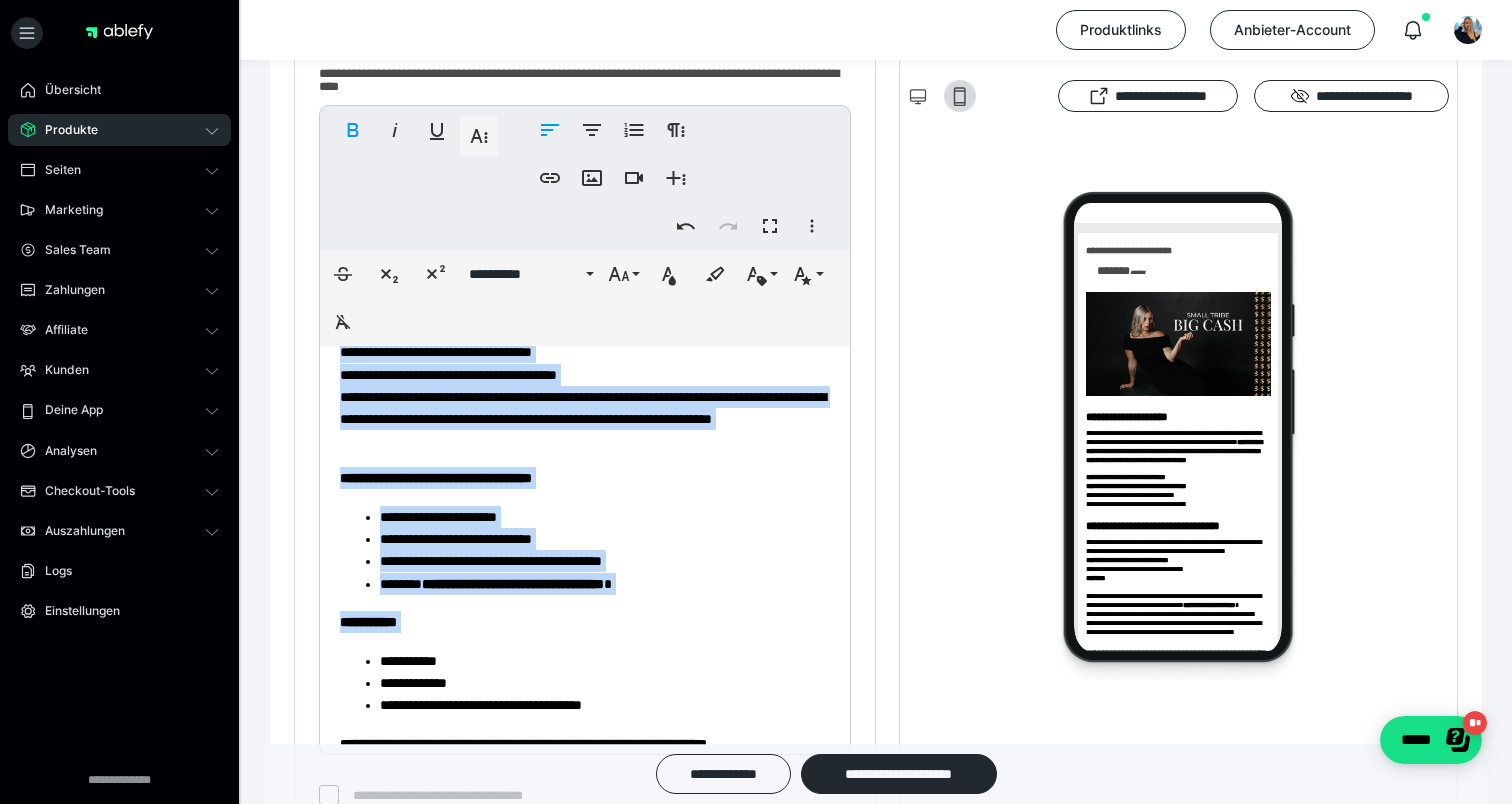scroll, scrollTop: 1430, scrollLeft: 0, axis: vertical 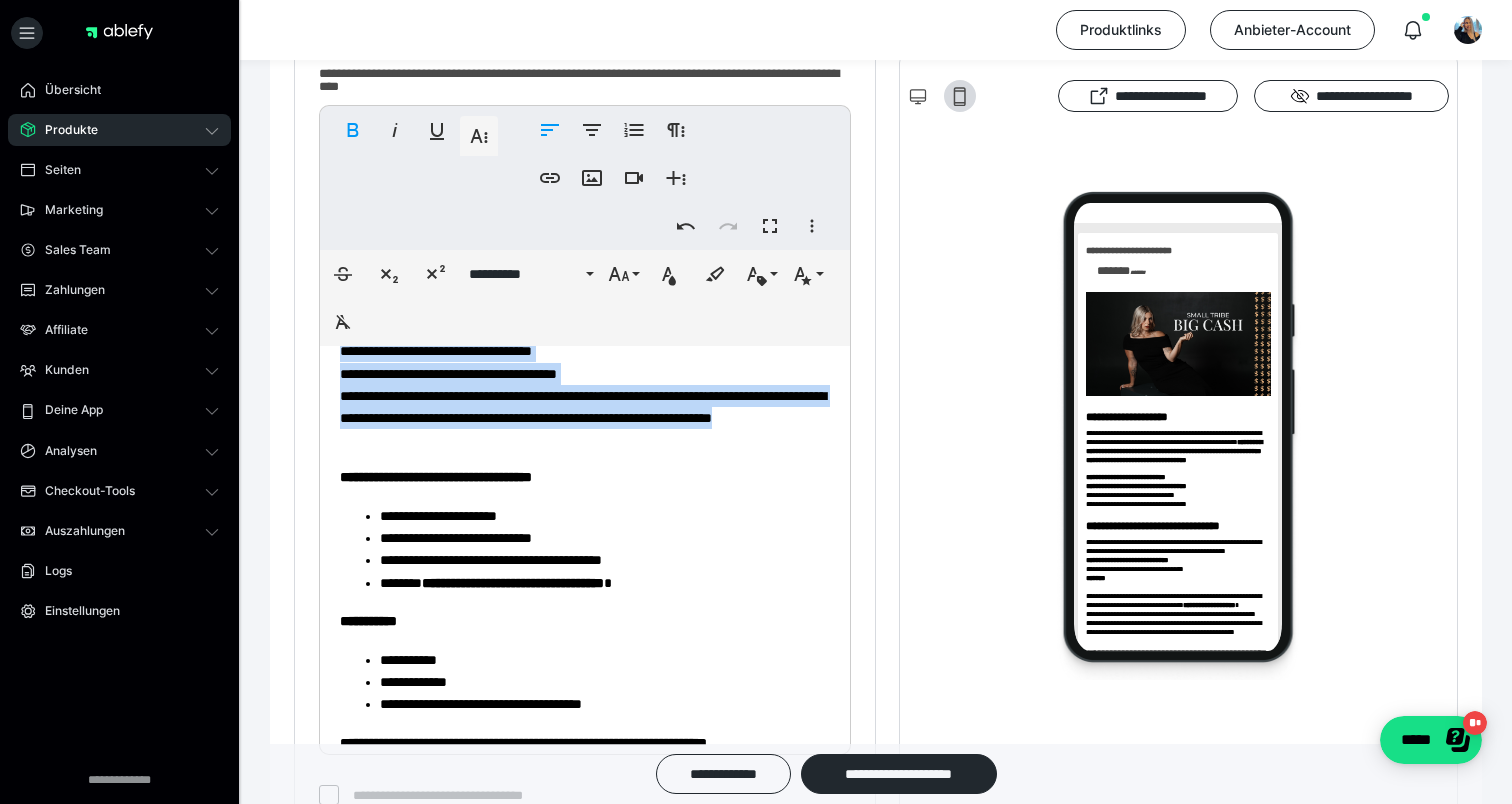 drag, startPoint x: 343, startPoint y: 373, endPoint x: 680, endPoint y: 537, distance: 374.78662 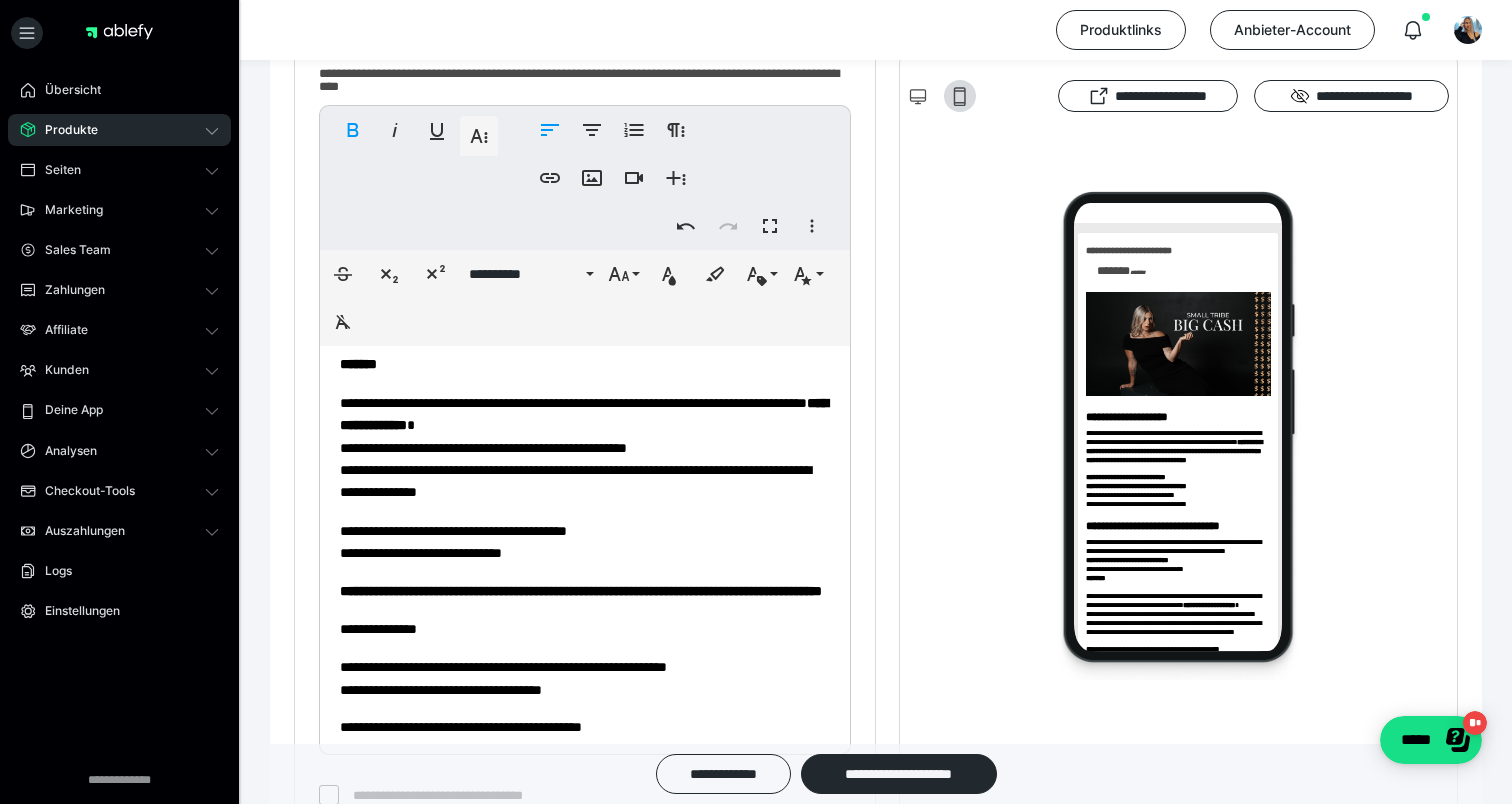 scroll, scrollTop: 694, scrollLeft: 0, axis: vertical 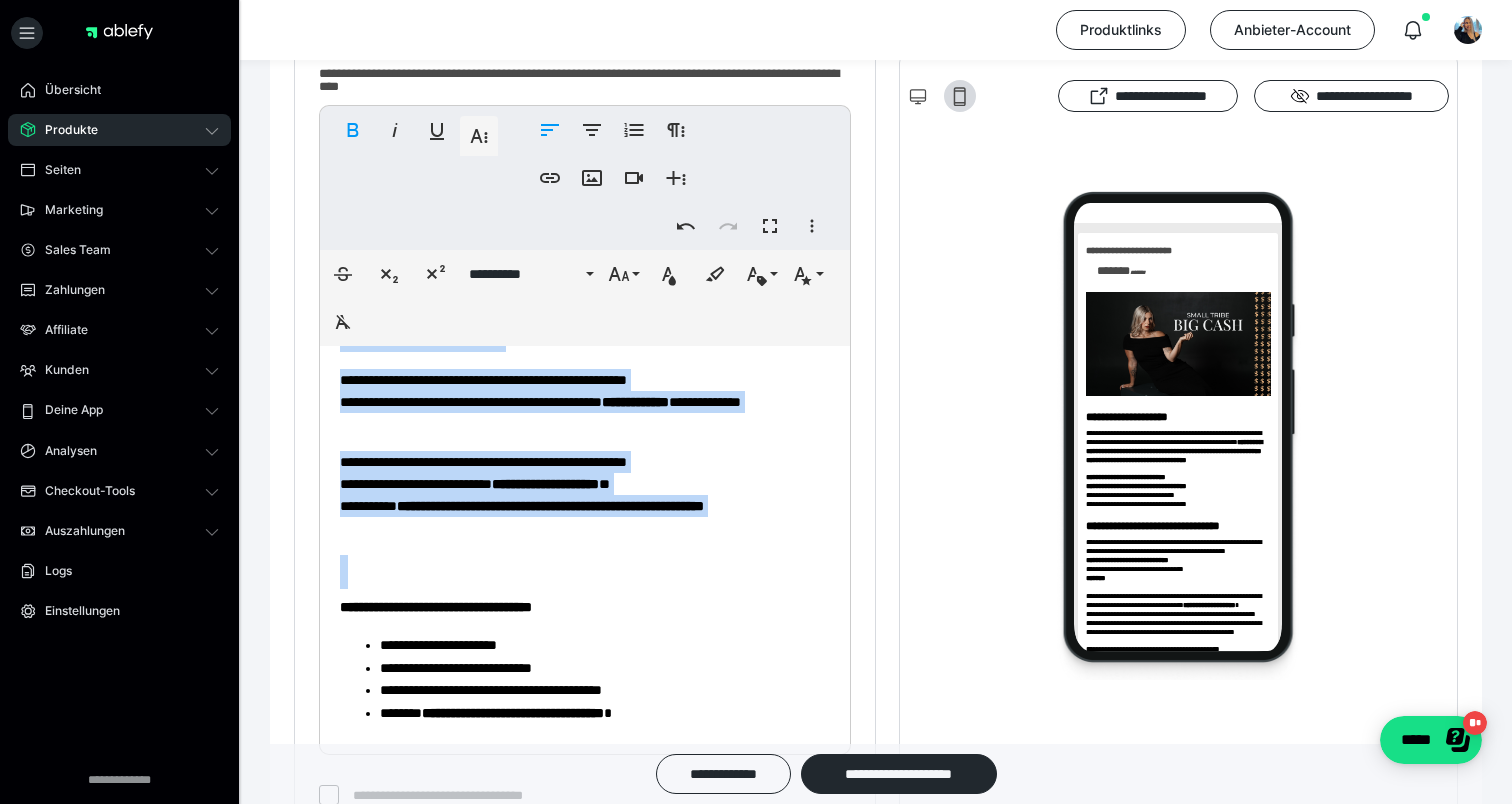 drag, startPoint x: 340, startPoint y: 526, endPoint x: 497, endPoint y: 598, distance: 172.72232 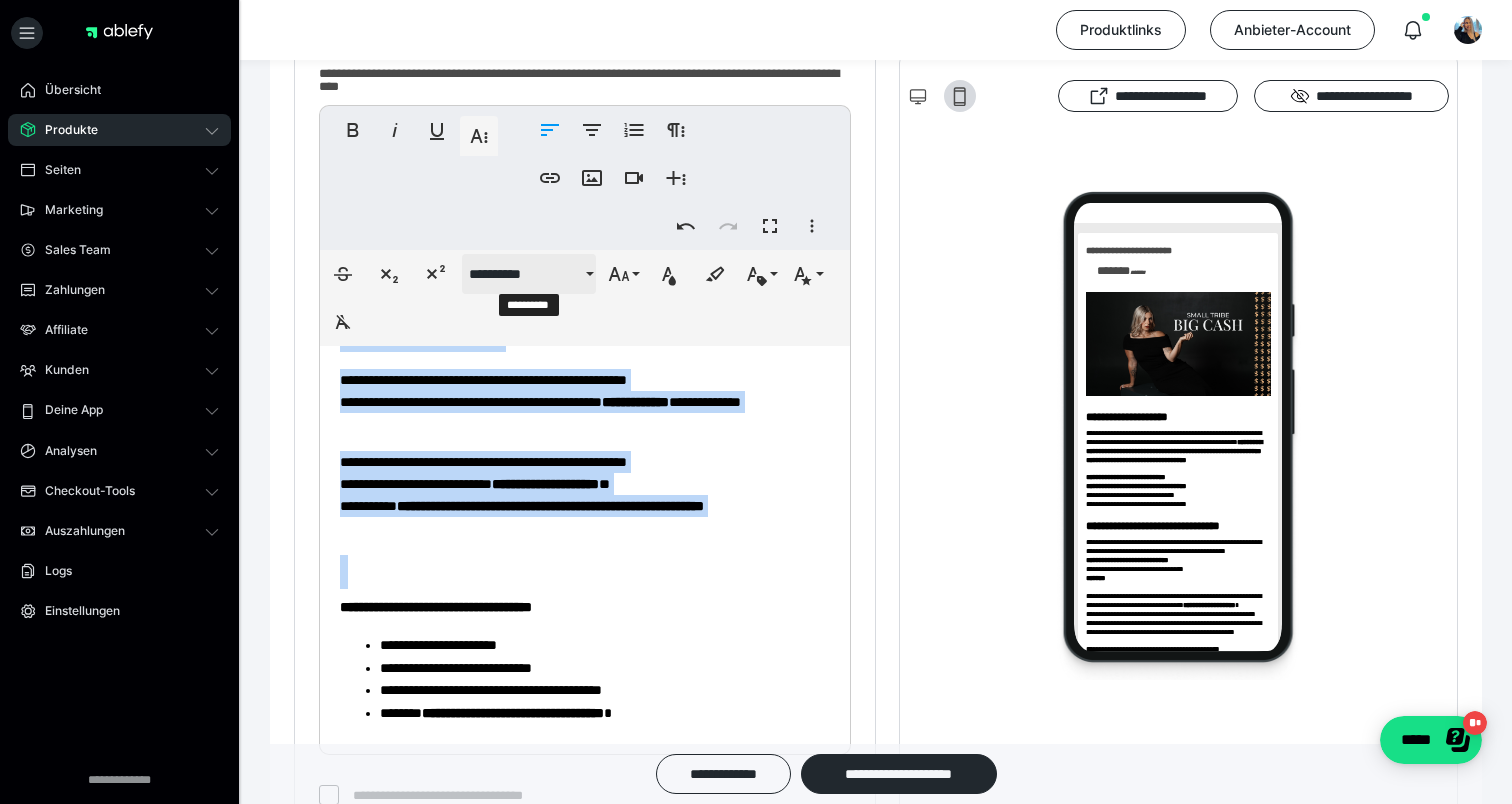 click on "**********" at bounding box center (529, 274) 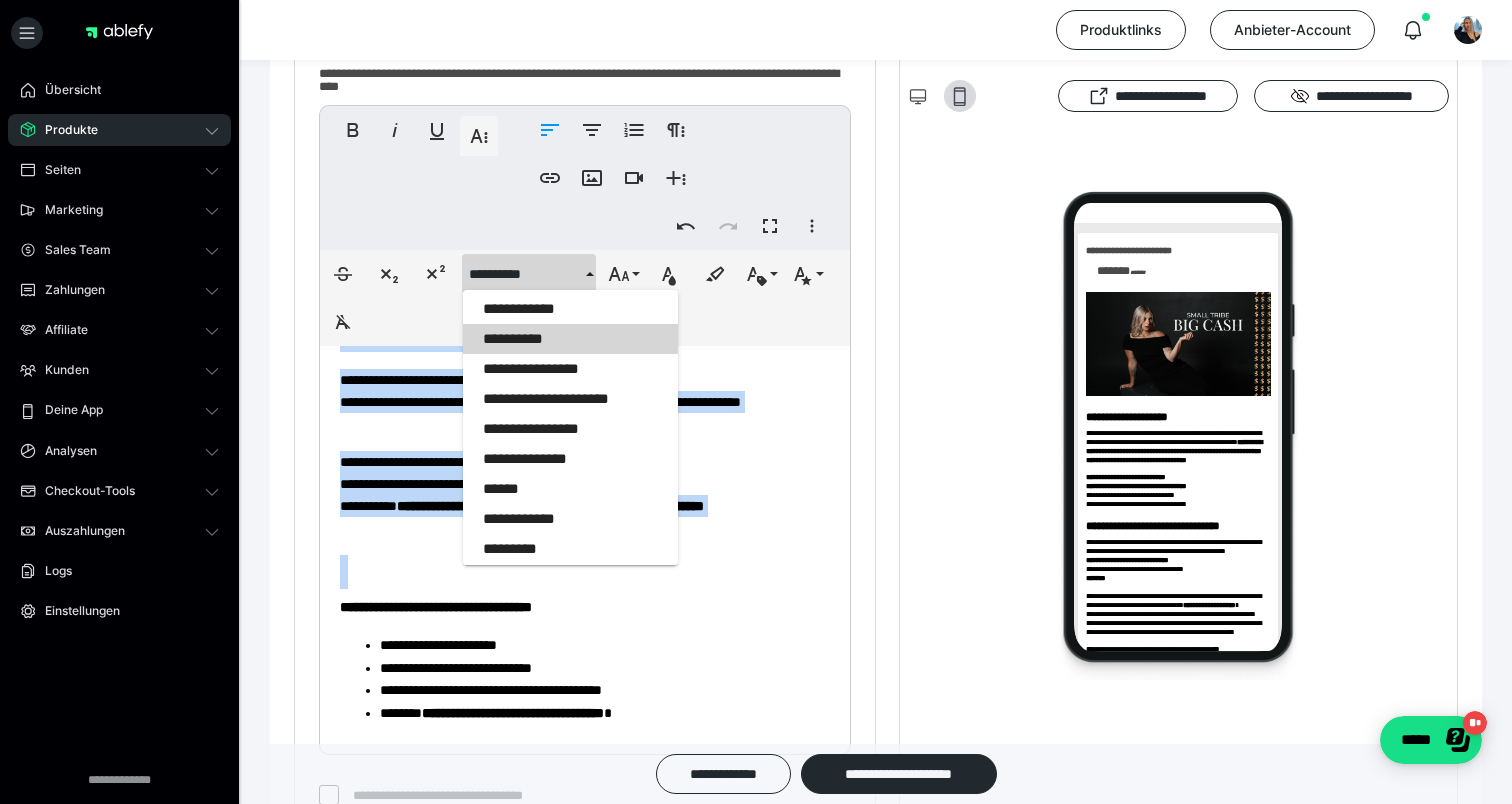 click on "**********" at bounding box center (570, 339) 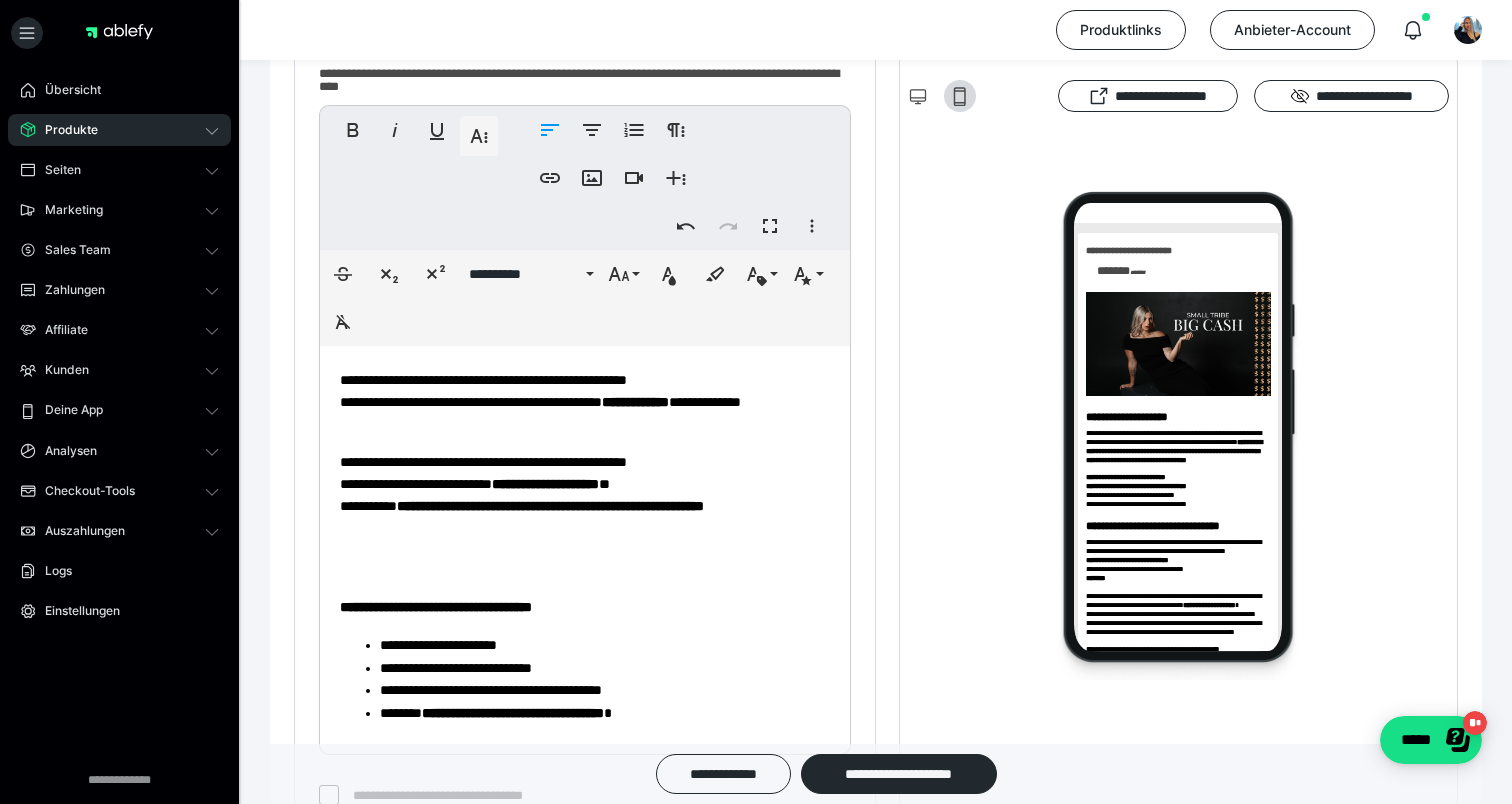 click at bounding box center (585, 572) 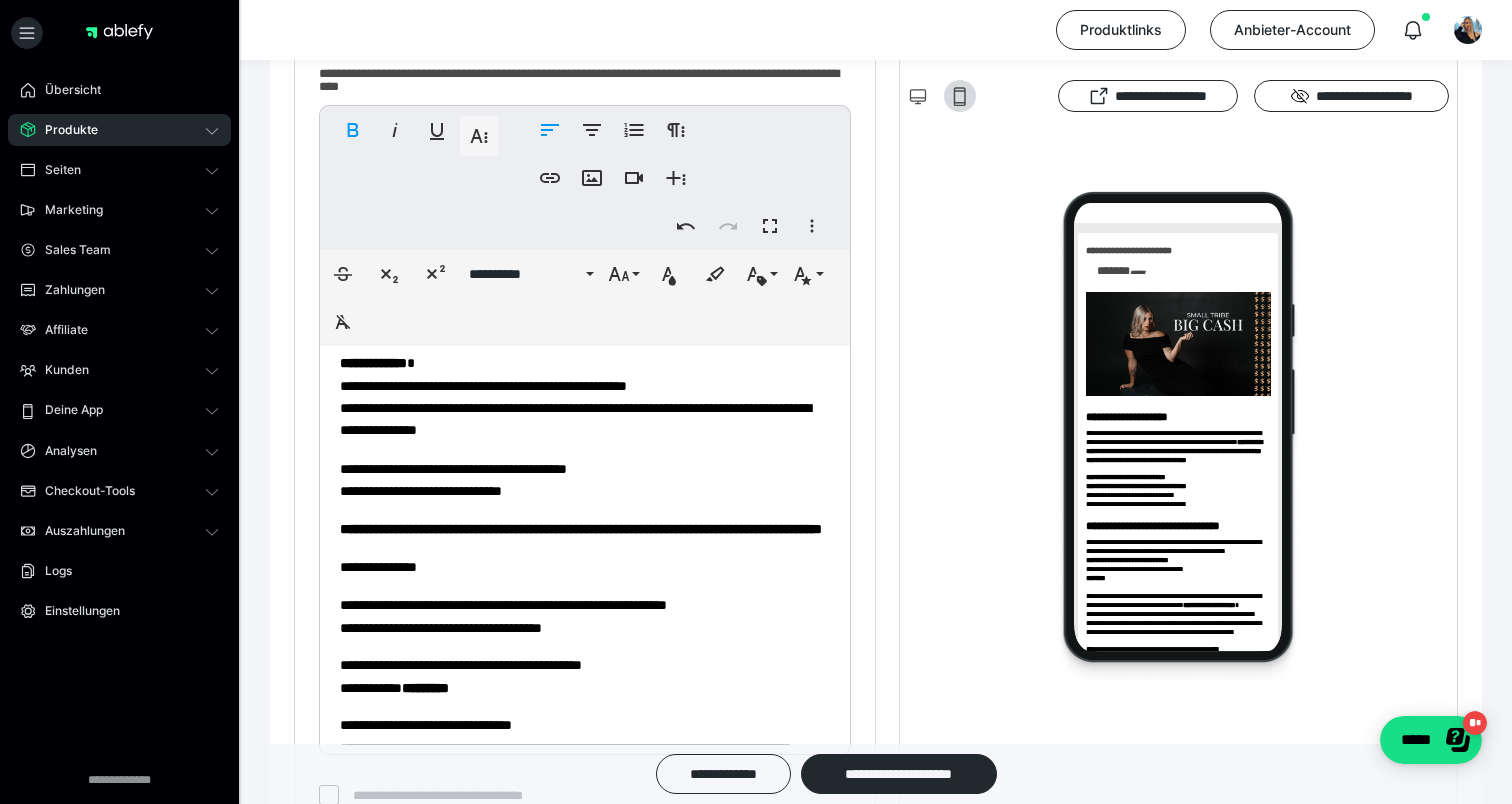 scroll, scrollTop: 790, scrollLeft: 0, axis: vertical 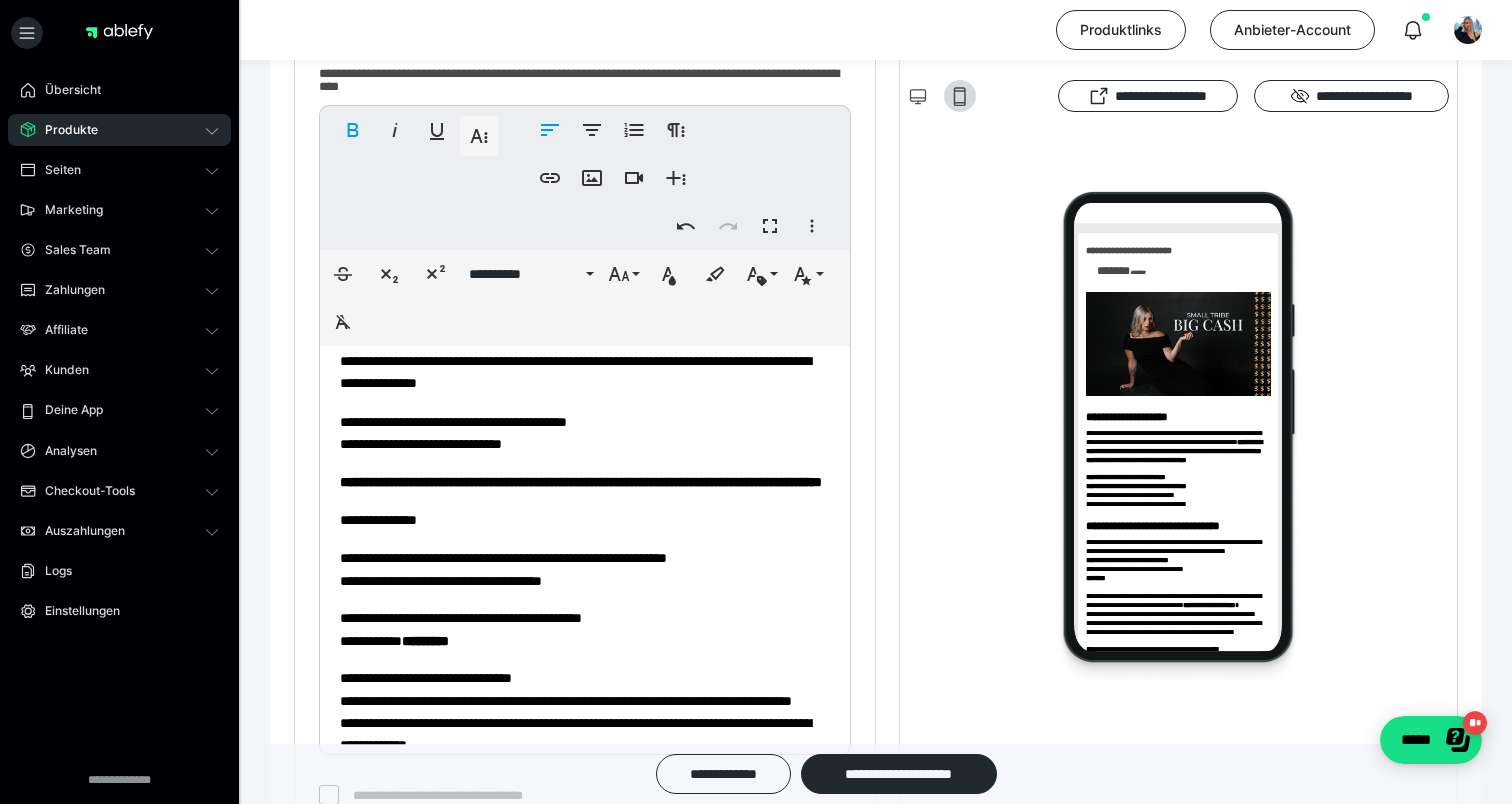 click on "**********" at bounding box center (585, 339) 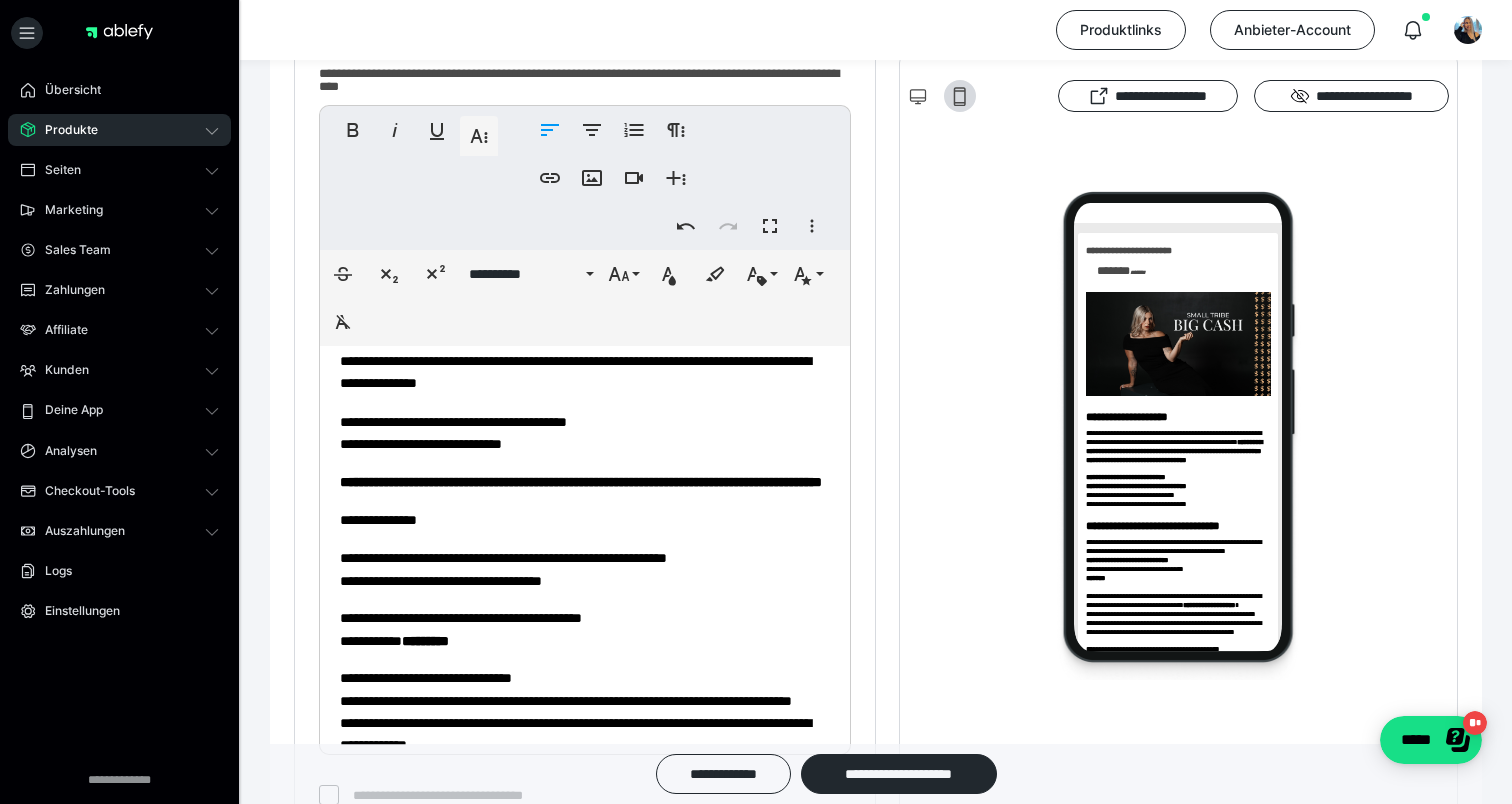 click on "**********" at bounding box center (584, 339) 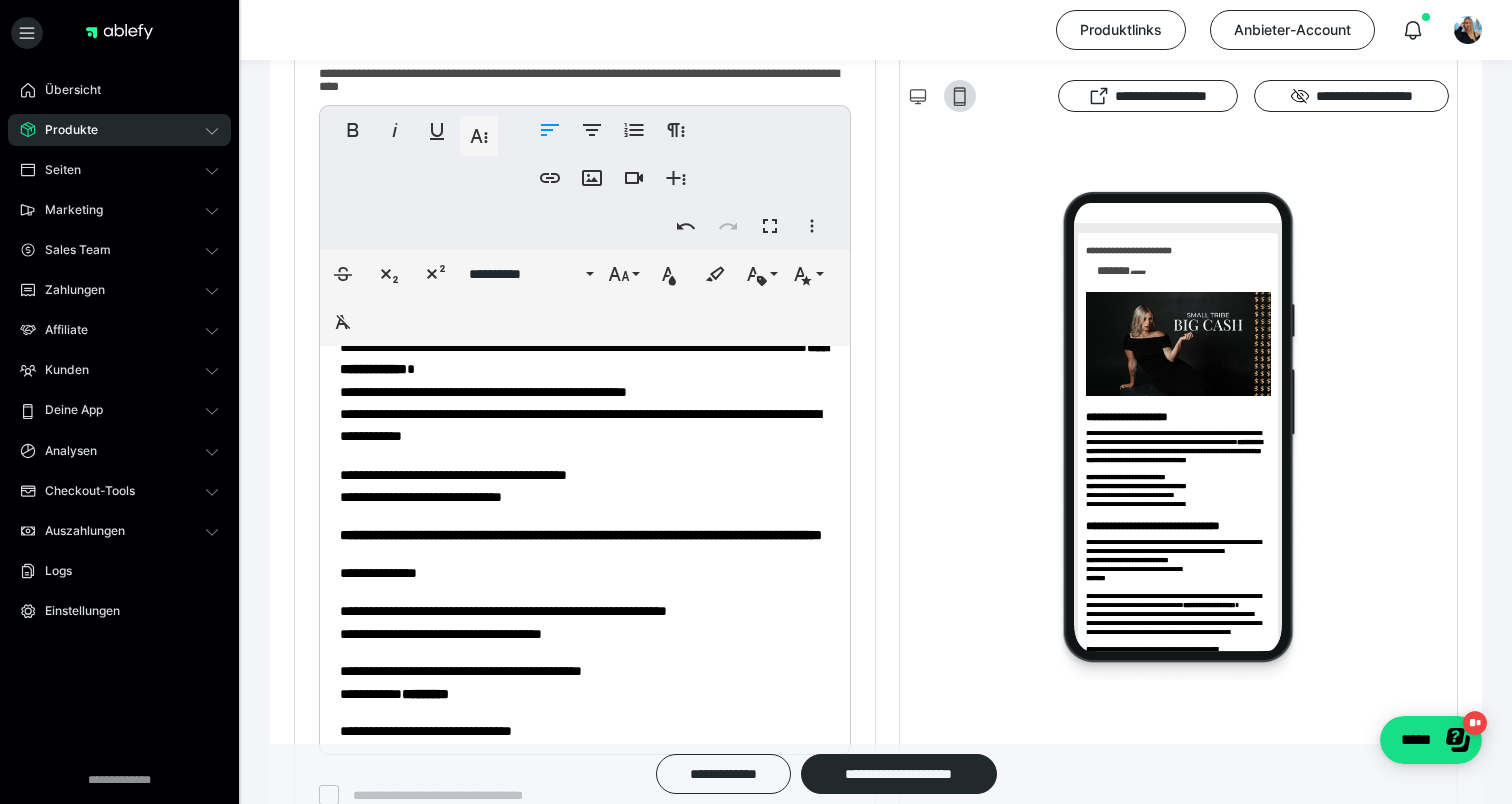 scroll, scrollTop: 733, scrollLeft: 0, axis: vertical 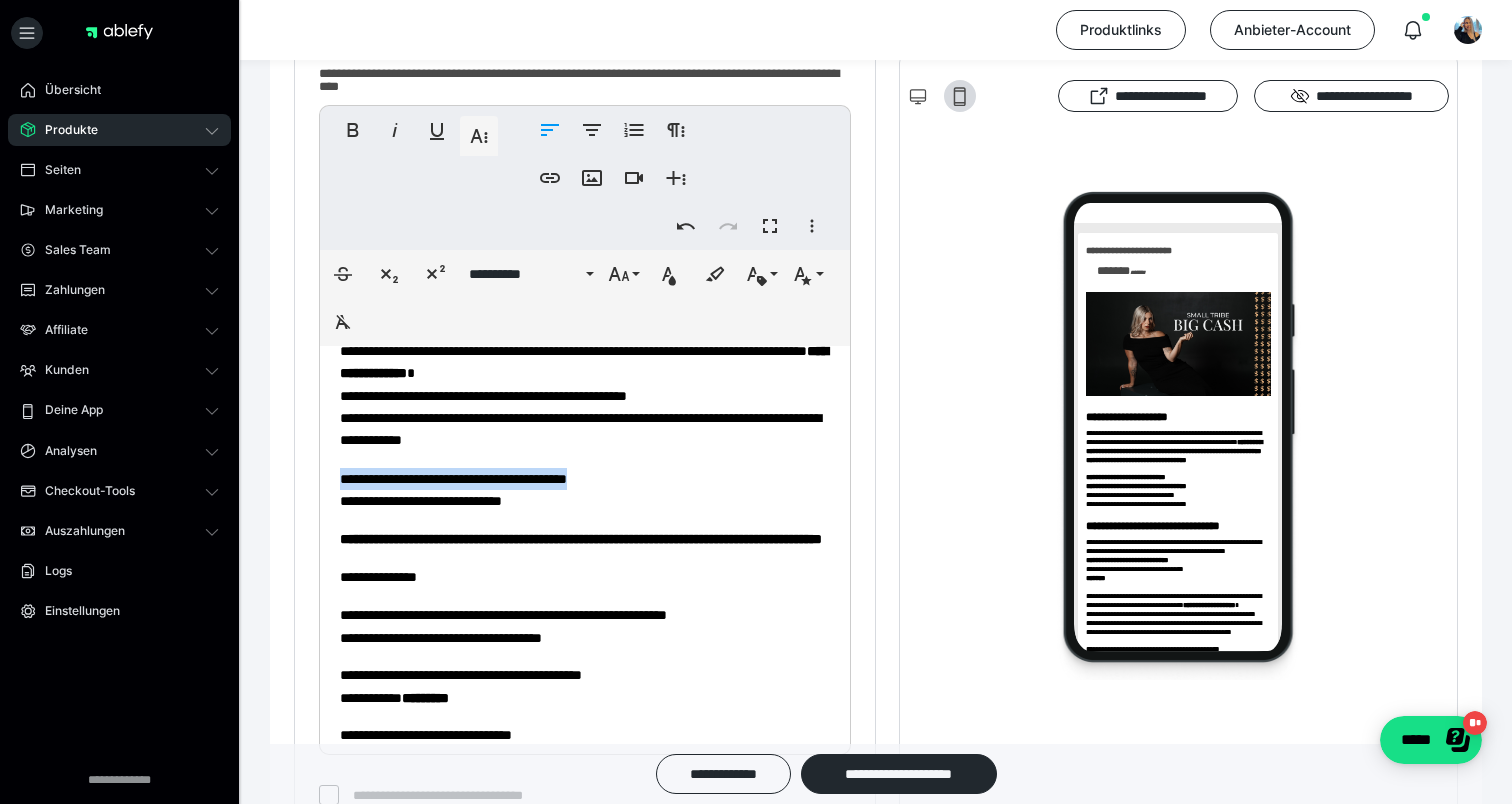 drag, startPoint x: 685, startPoint y: 488, endPoint x: 334, endPoint y: 494, distance: 351.05127 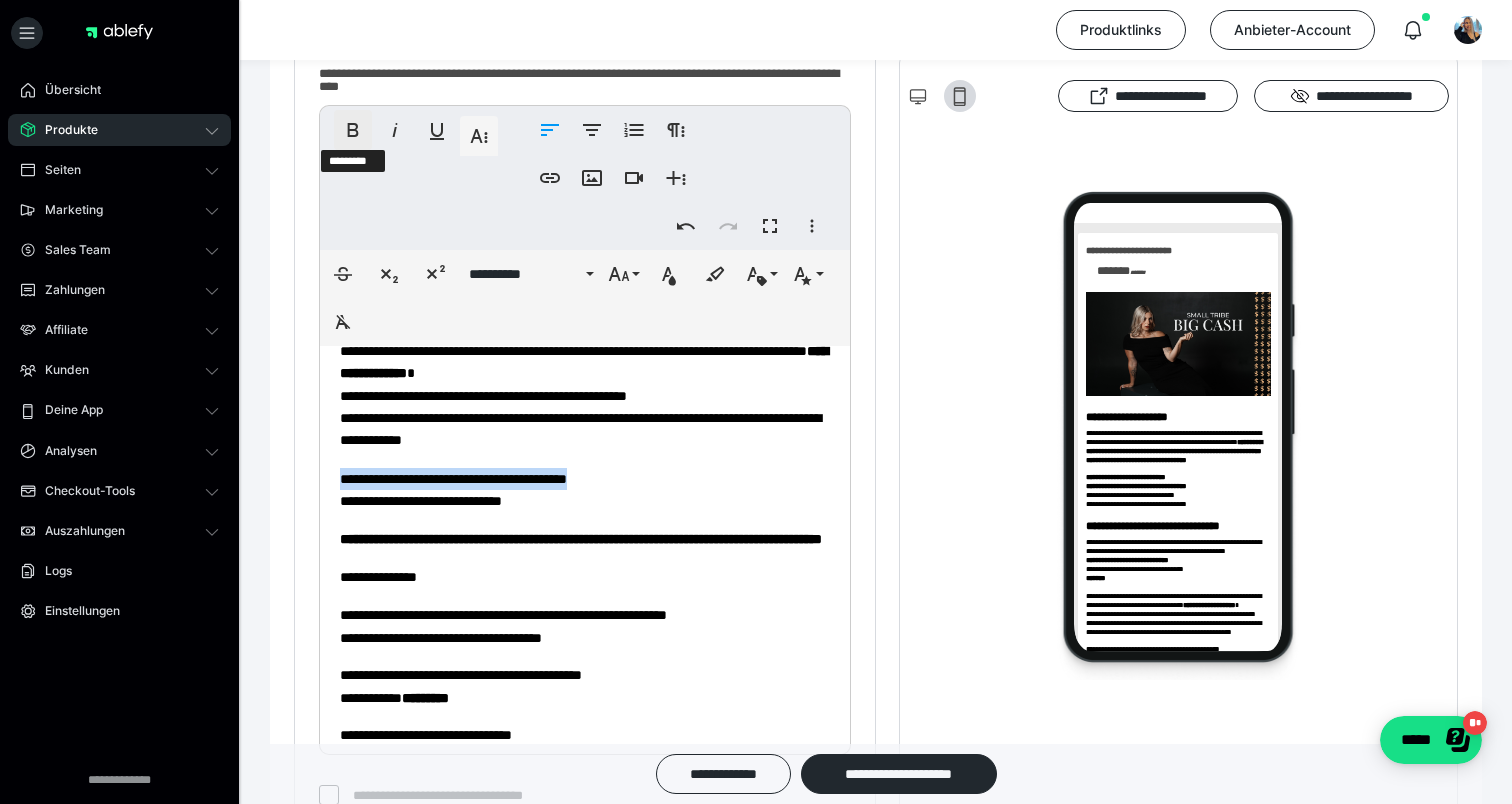click 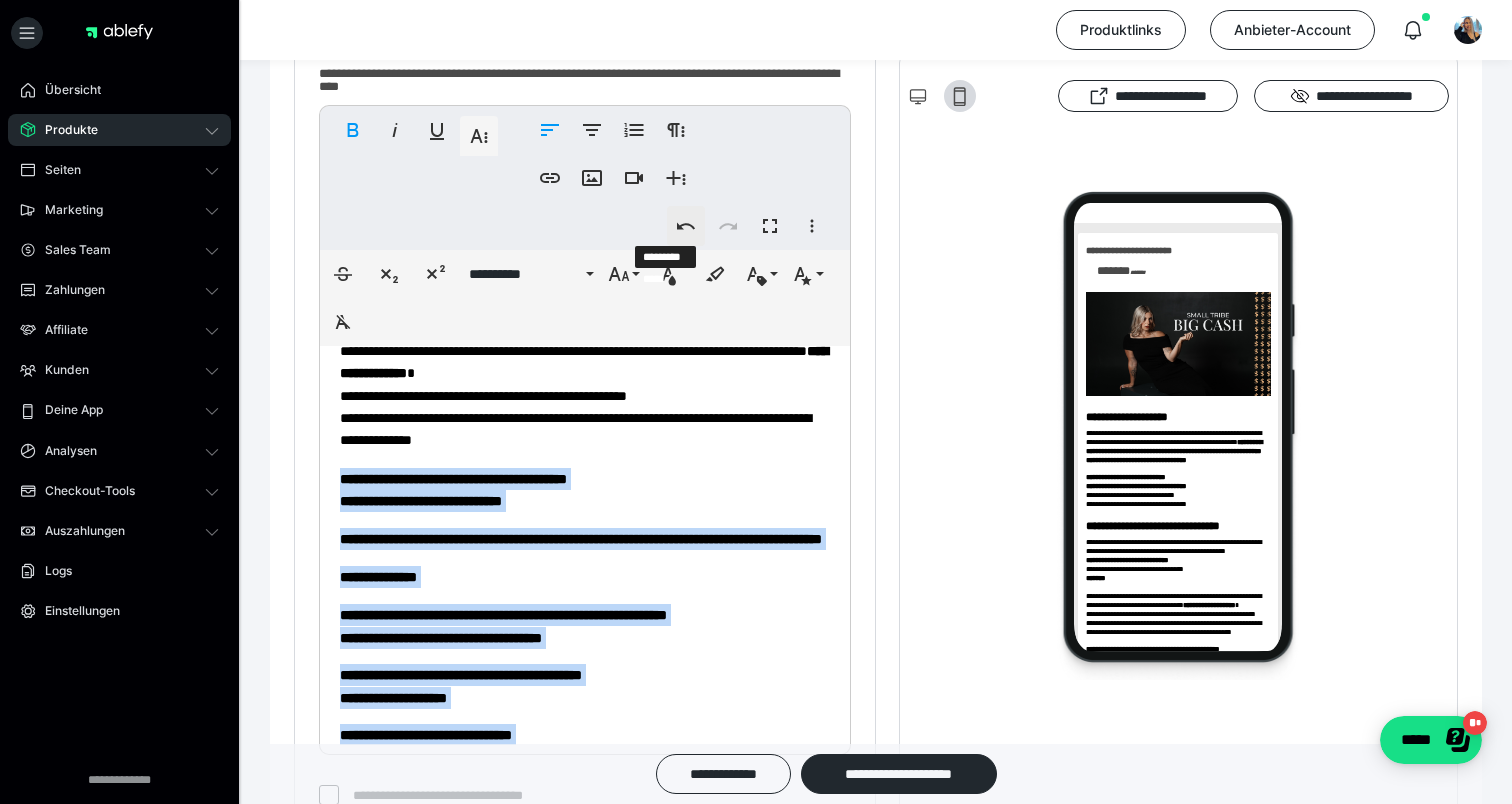 click 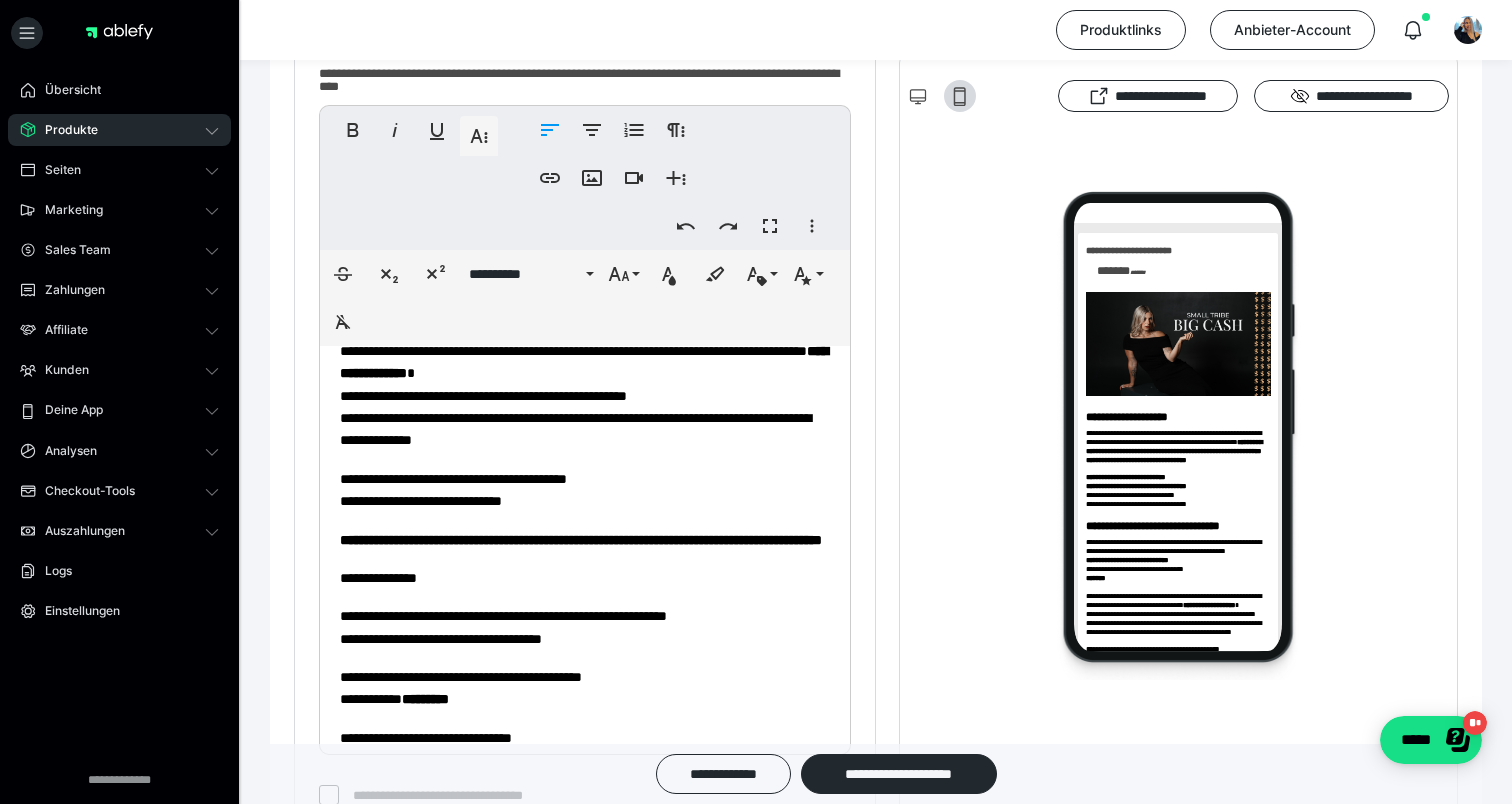 click on "**********" at bounding box center [585, 490] 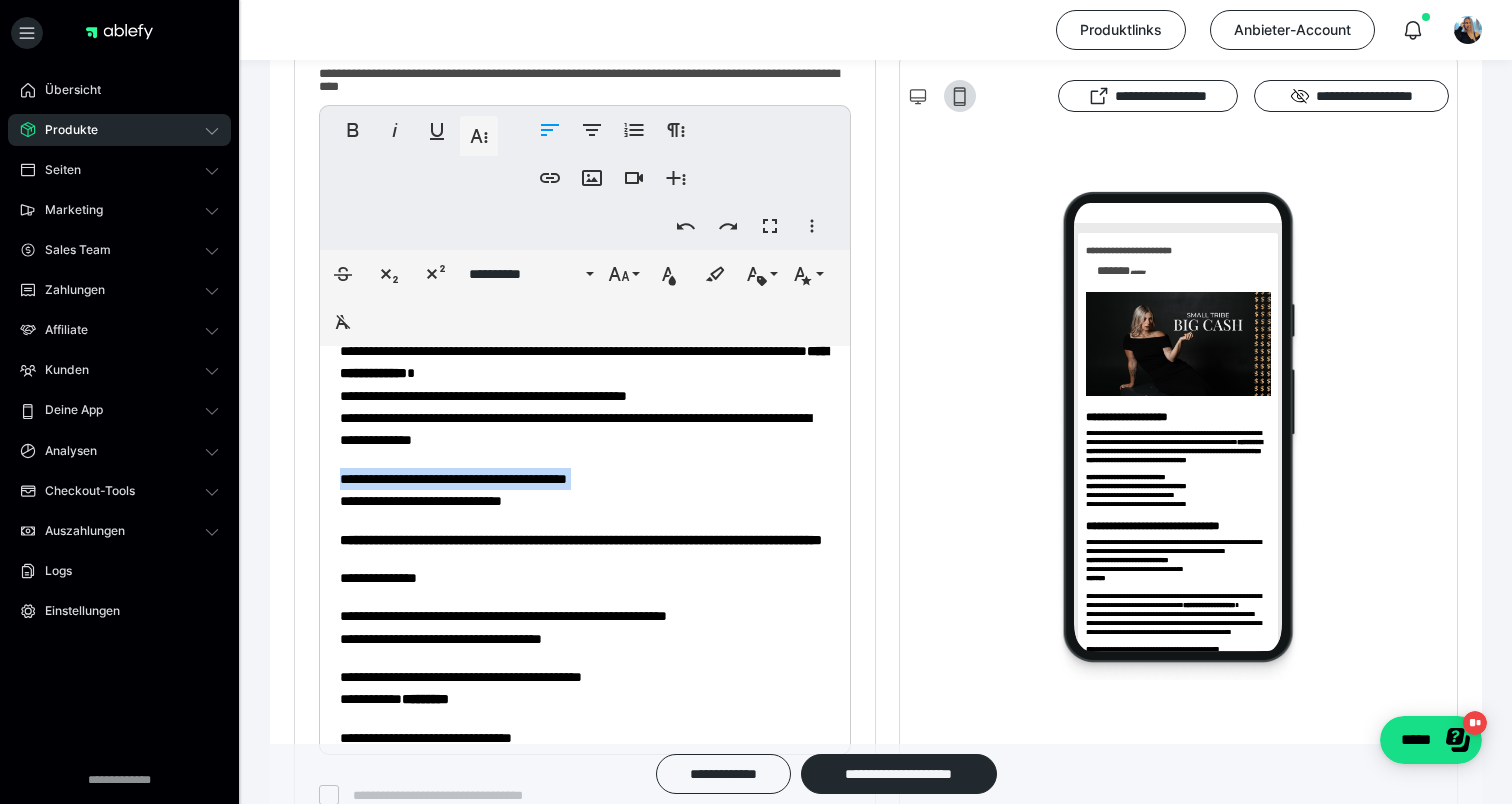 drag, startPoint x: 652, startPoint y: 493, endPoint x: 344, endPoint y: 474, distance: 308.58548 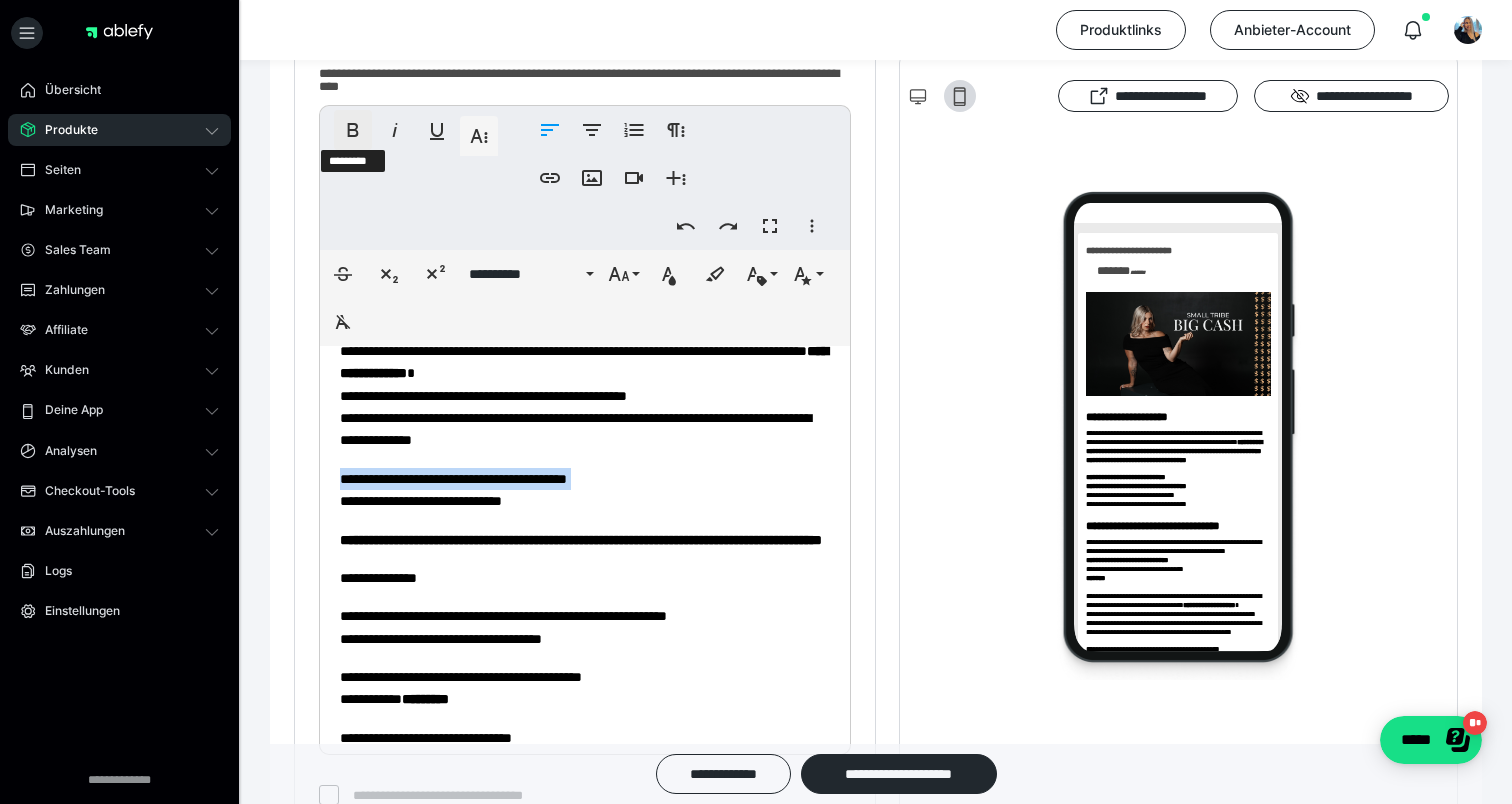 click 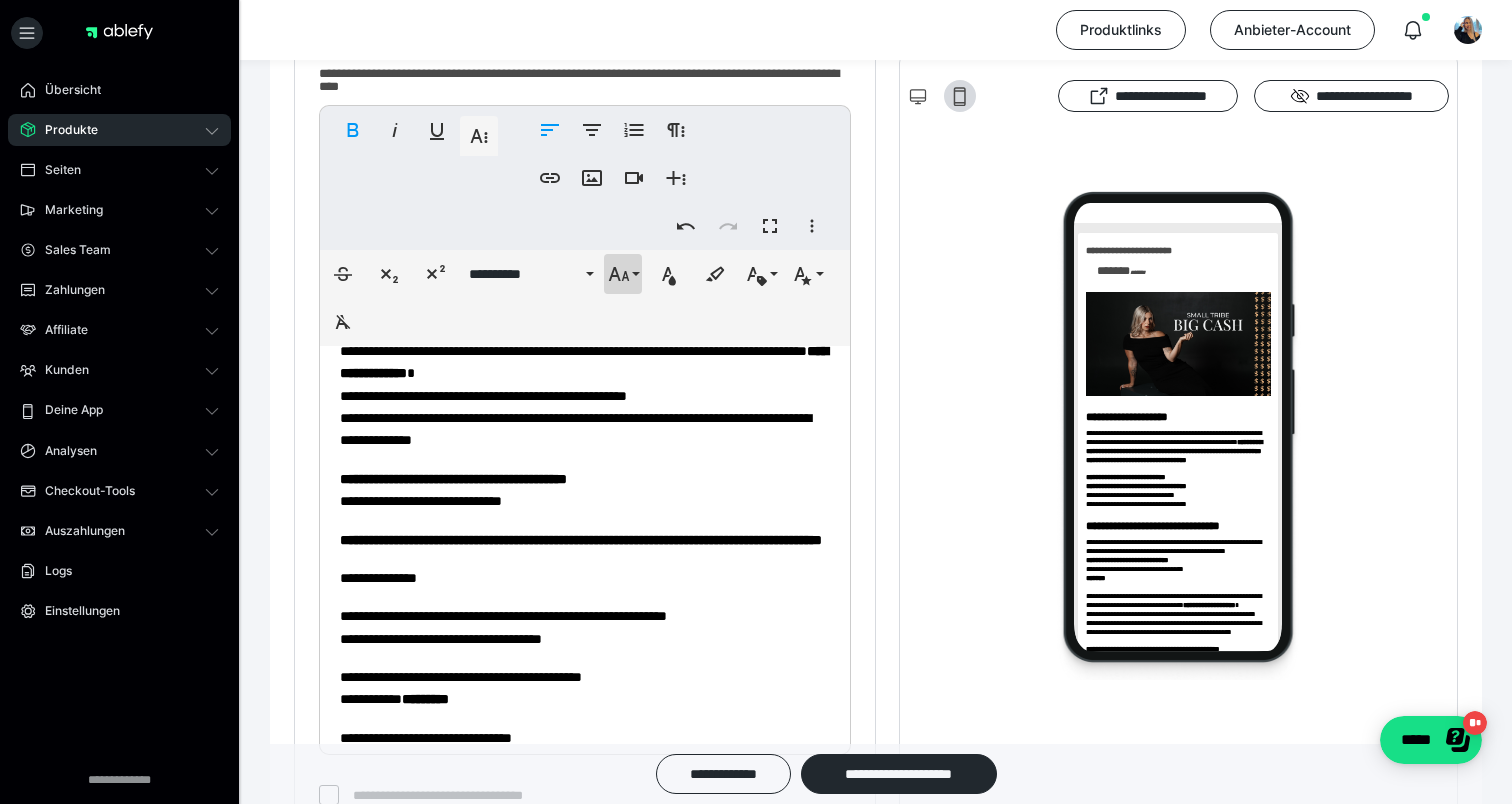 click 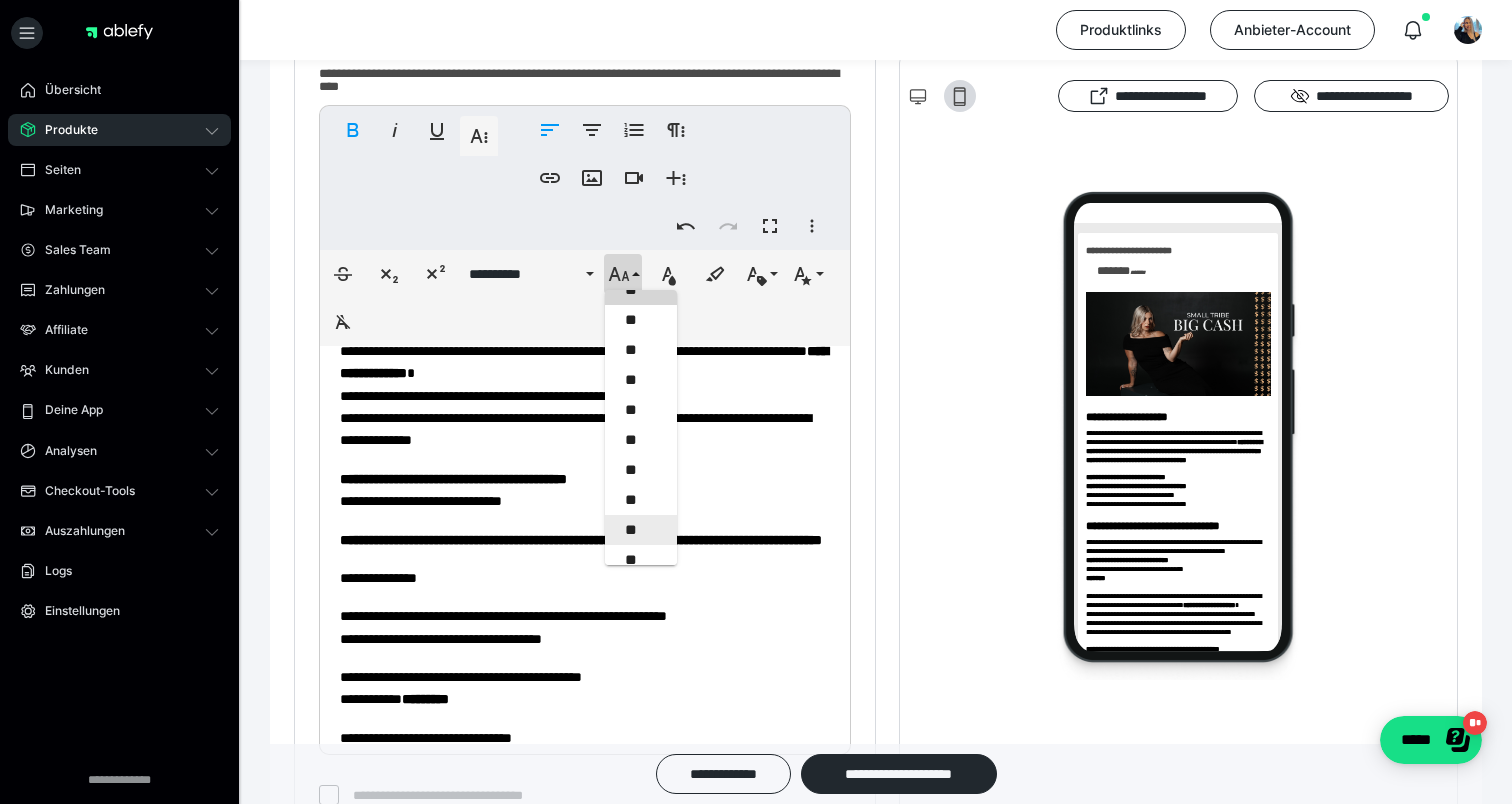 click on "**" at bounding box center (641, 530) 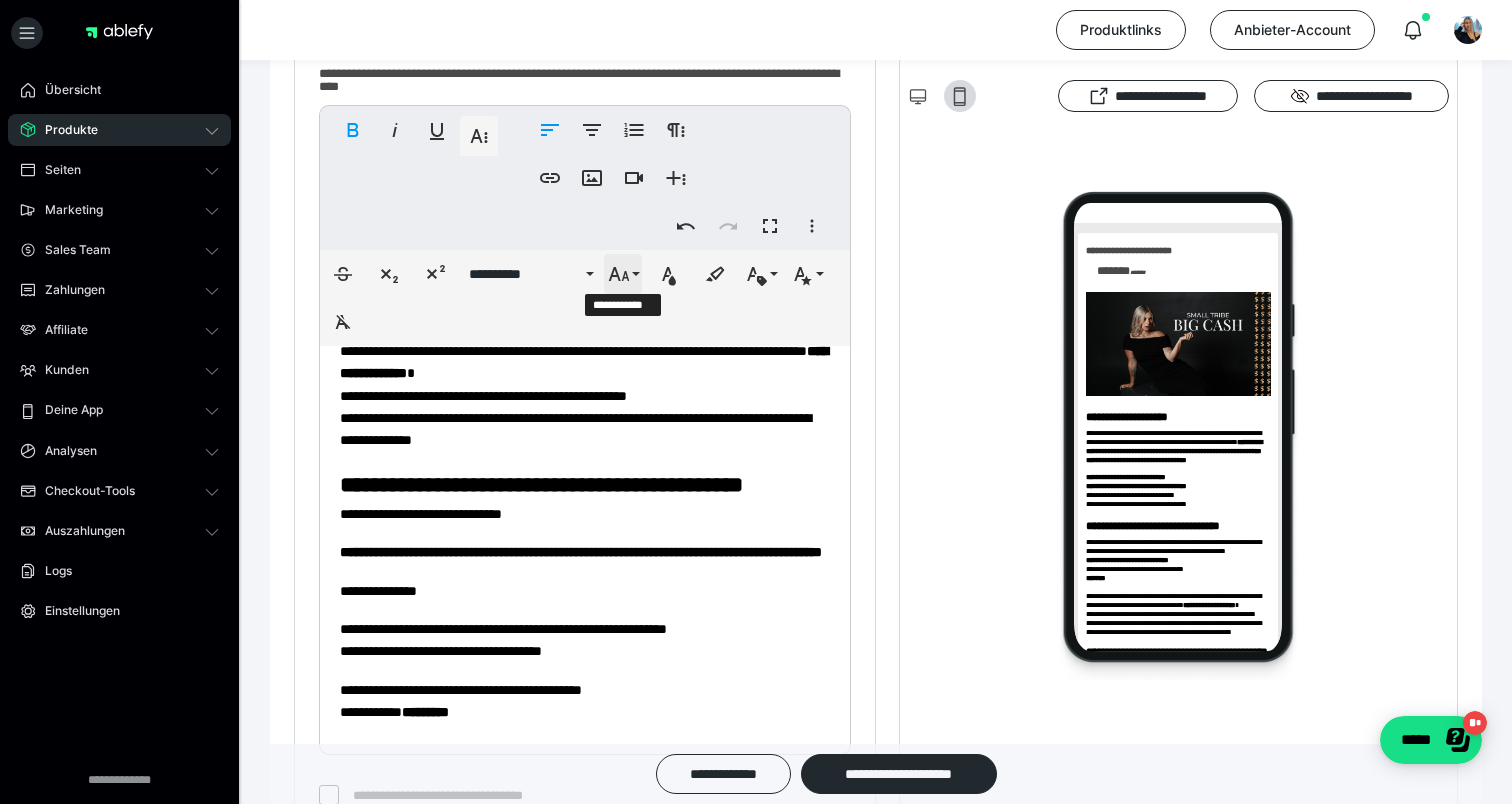 click 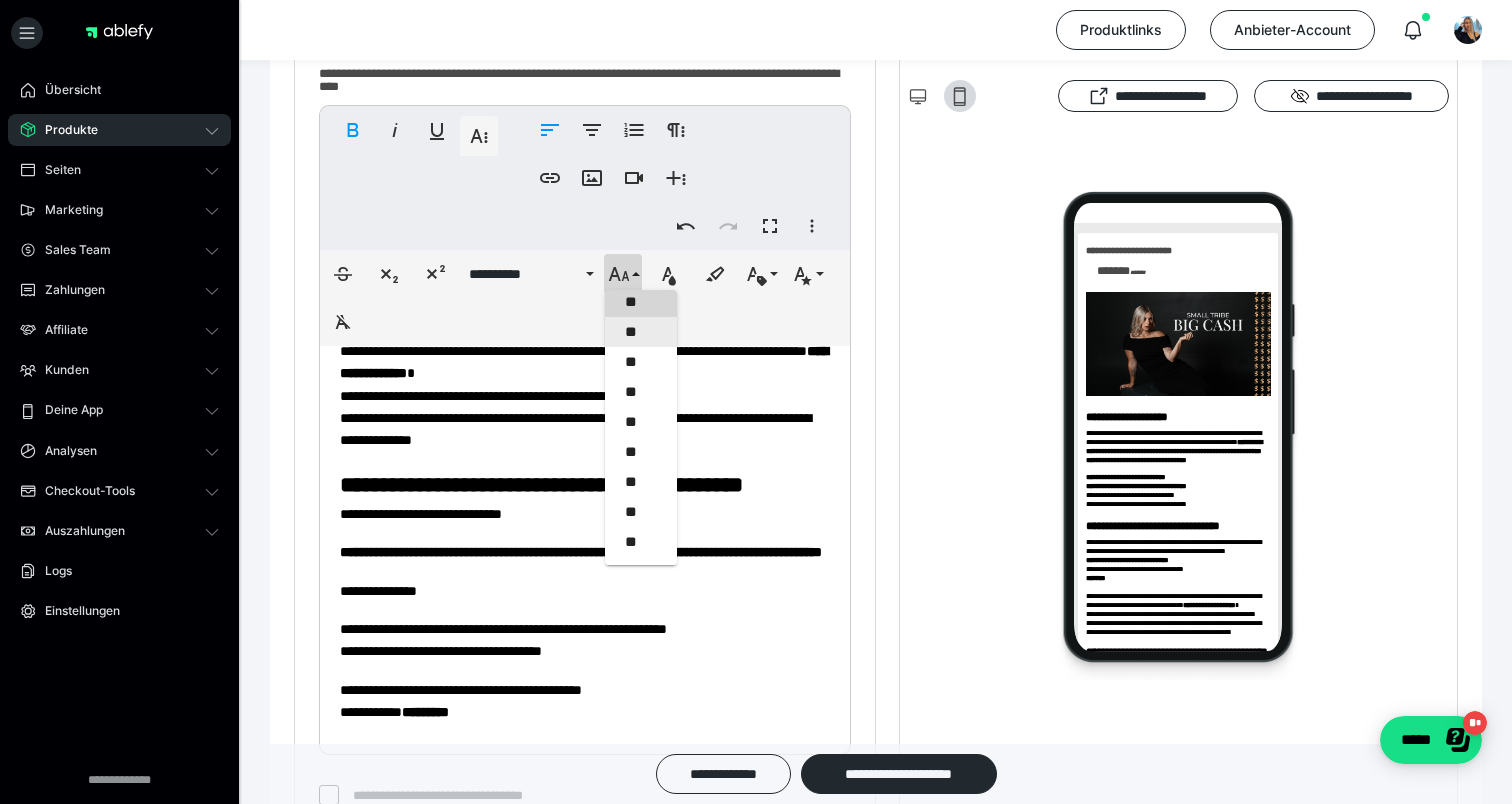 scroll, scrollTop: 400, scrollLeft: 0, axis: vertical 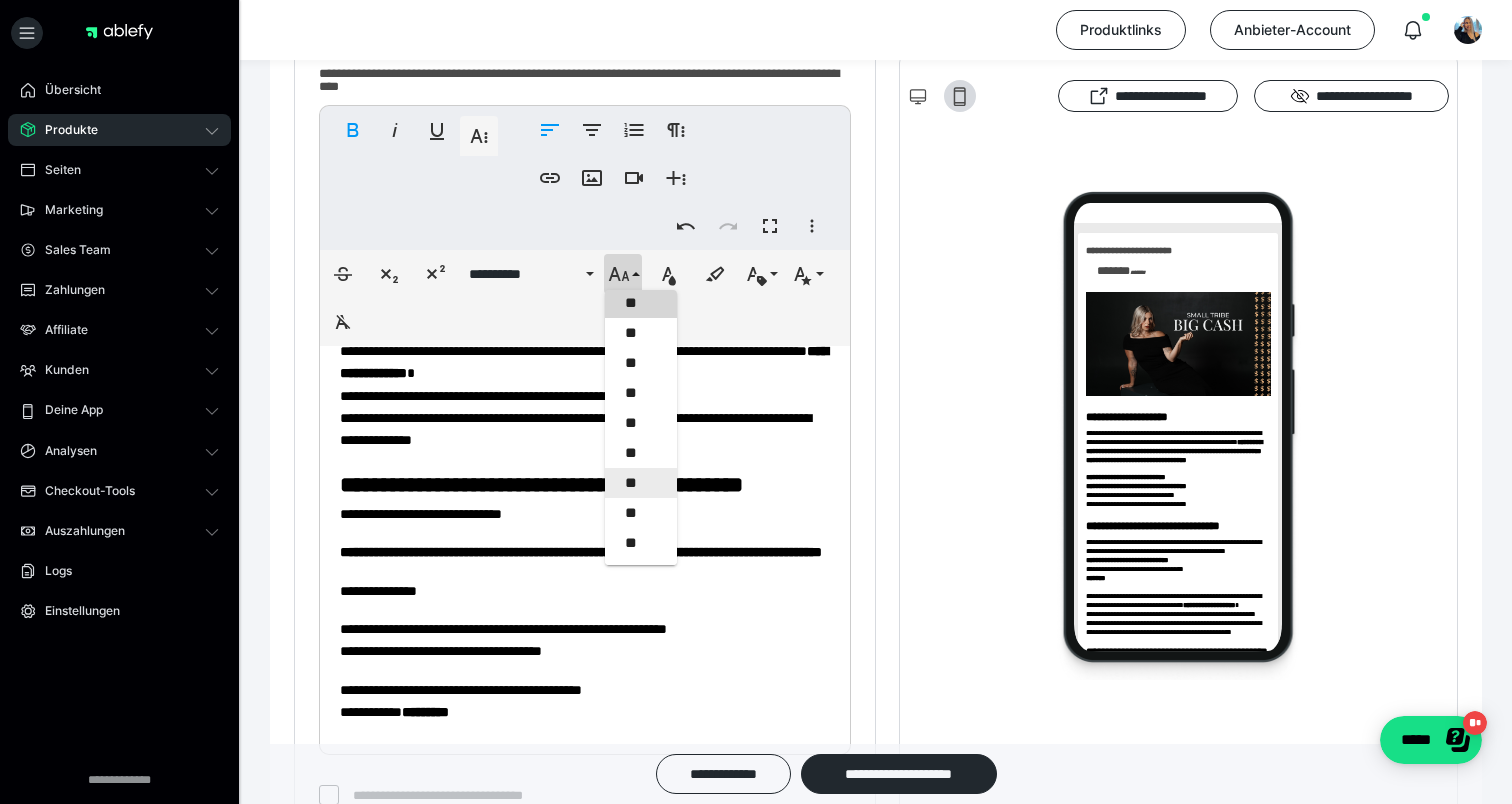 click on "**" at bounding box center [641, 483] 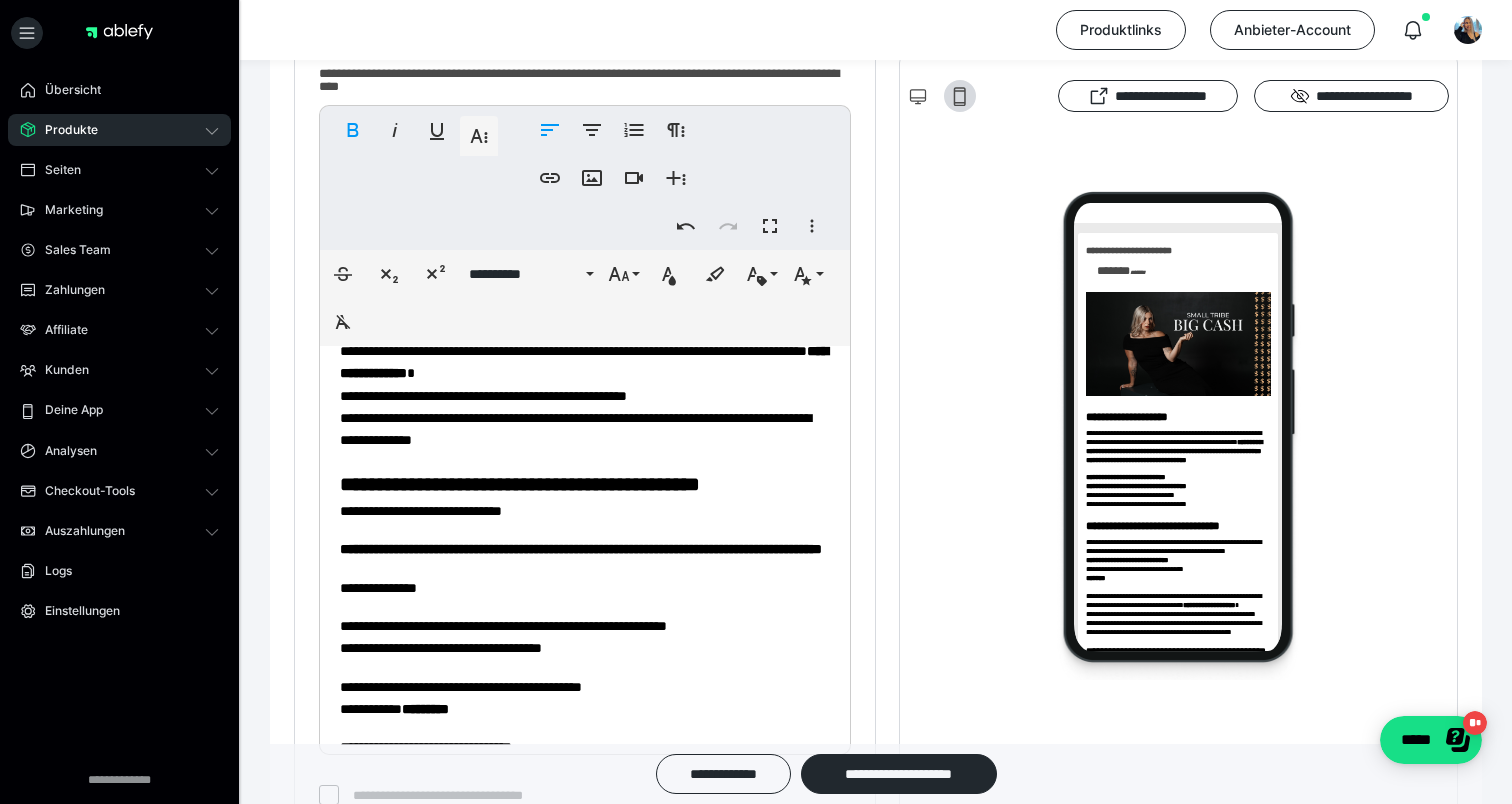 click on "**********" at bounding box center [585, 495] 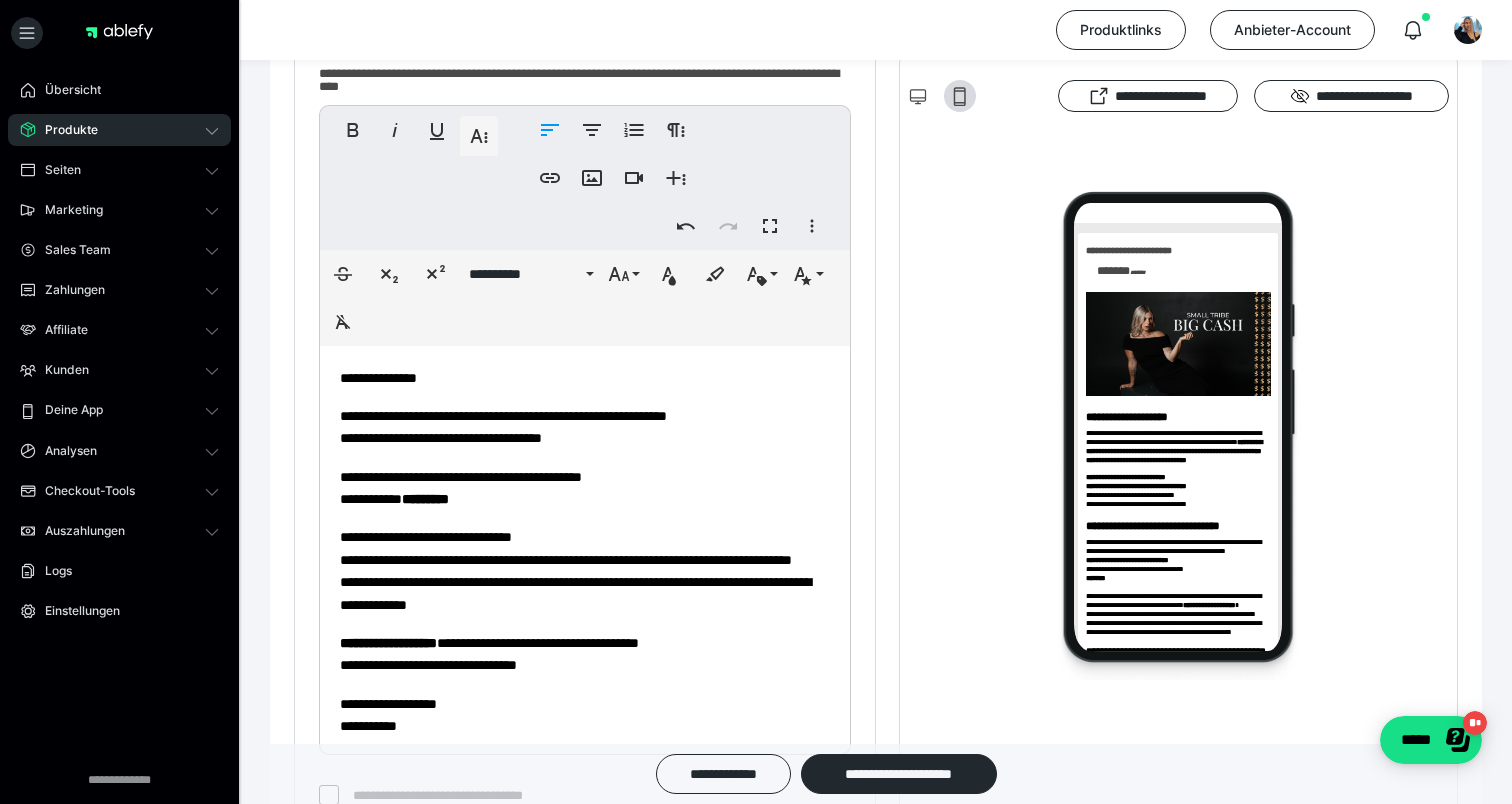 scroll, scrollTop: 950, scrollLeft: 0, axis: vertical 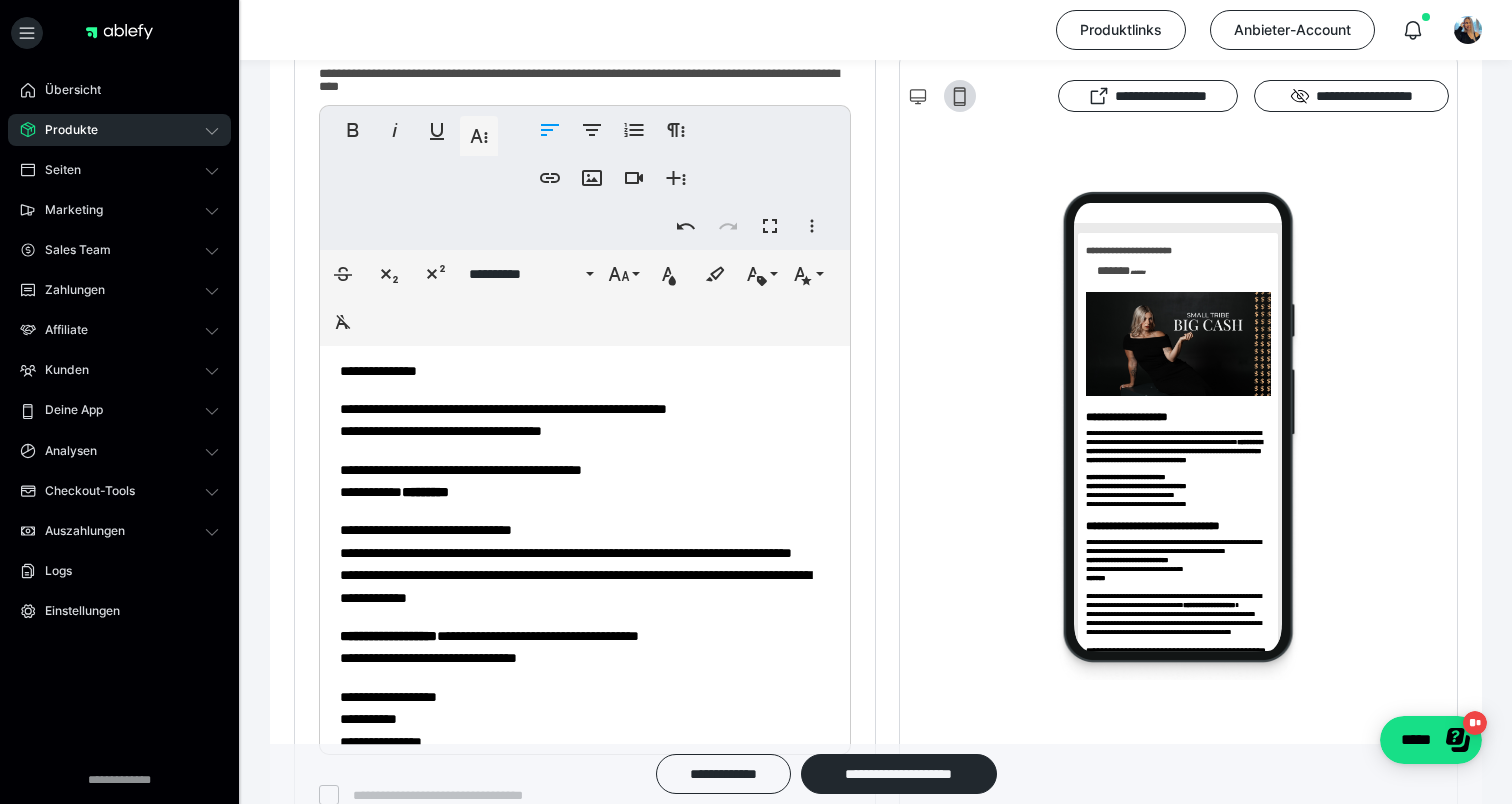 click on "**********" at bounding box center [503, 420] 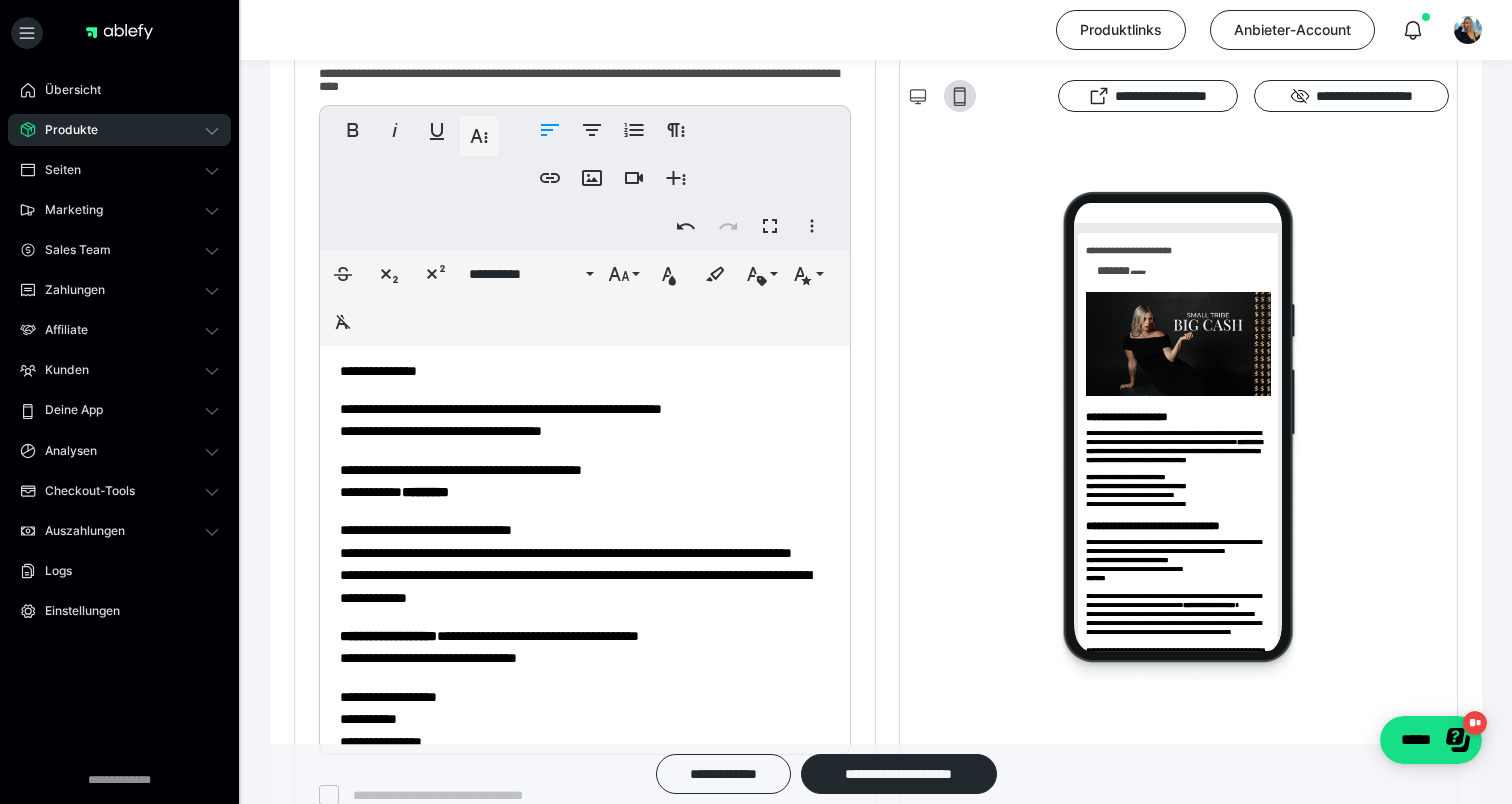 click on "**********" at bounding box center (585, 638) 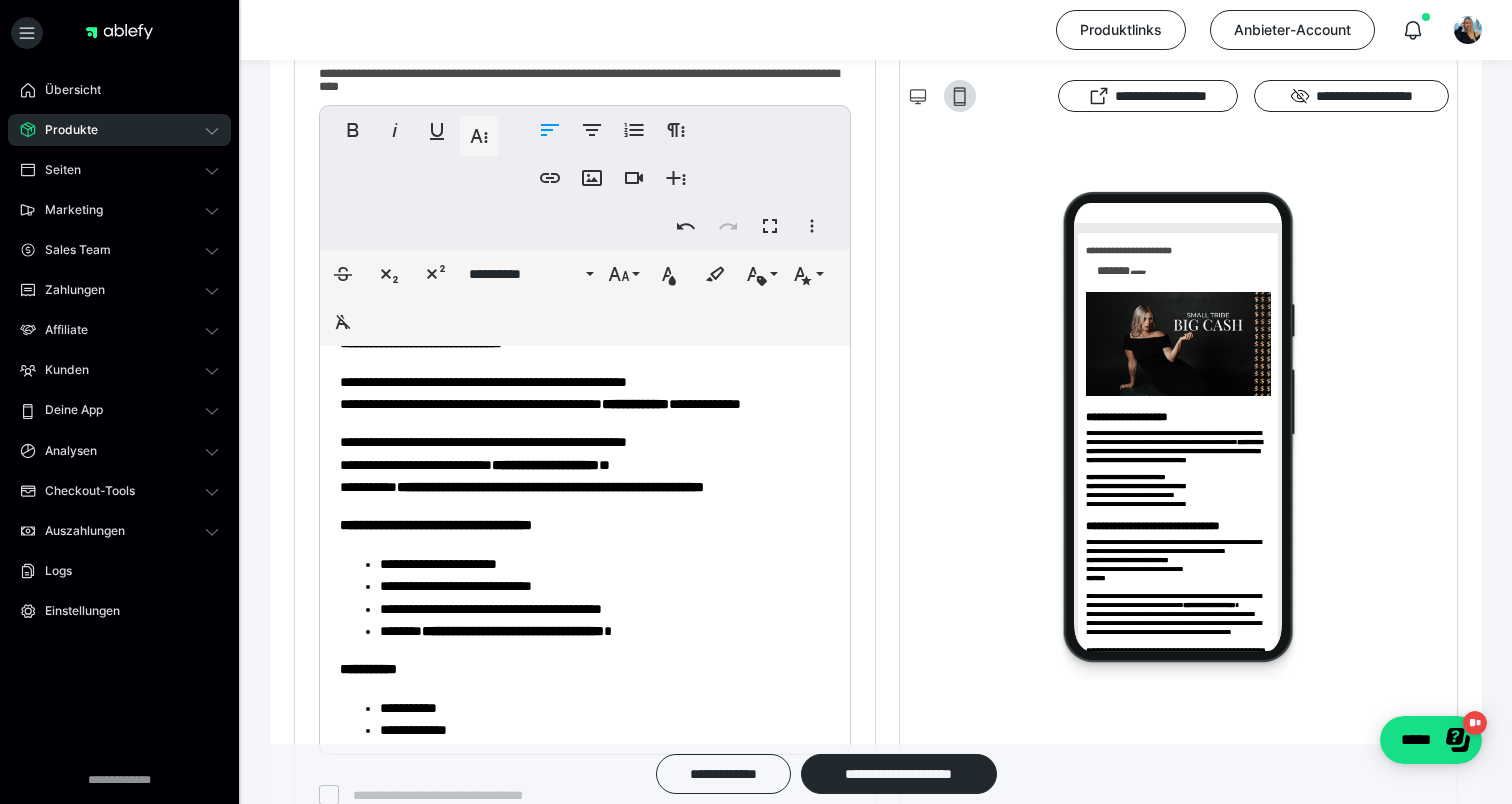 scroll, scrollTop: 1488, scrollLeft: 0, axis: vertical 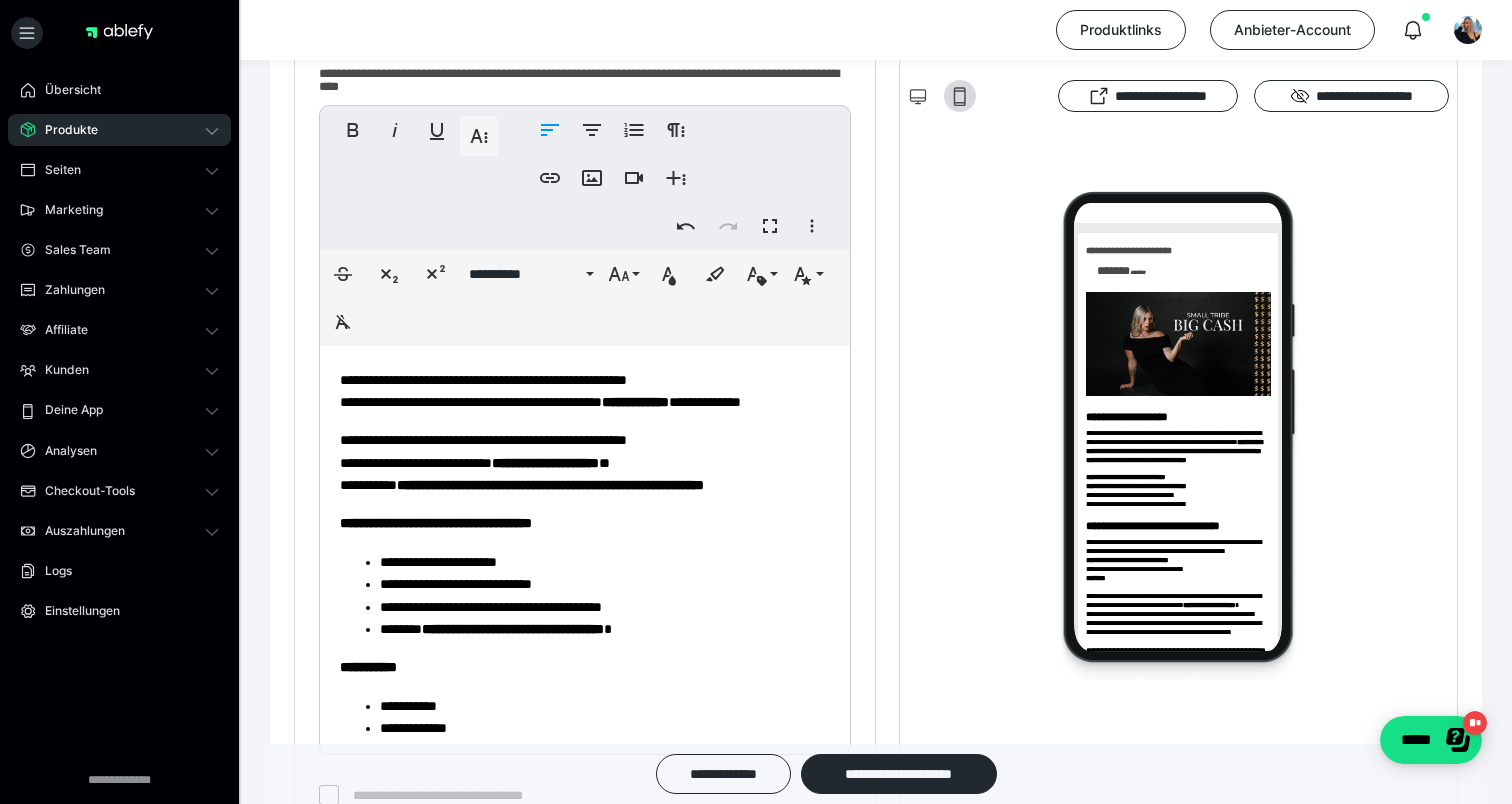 click on "**********" at bounding box center [522, 462] 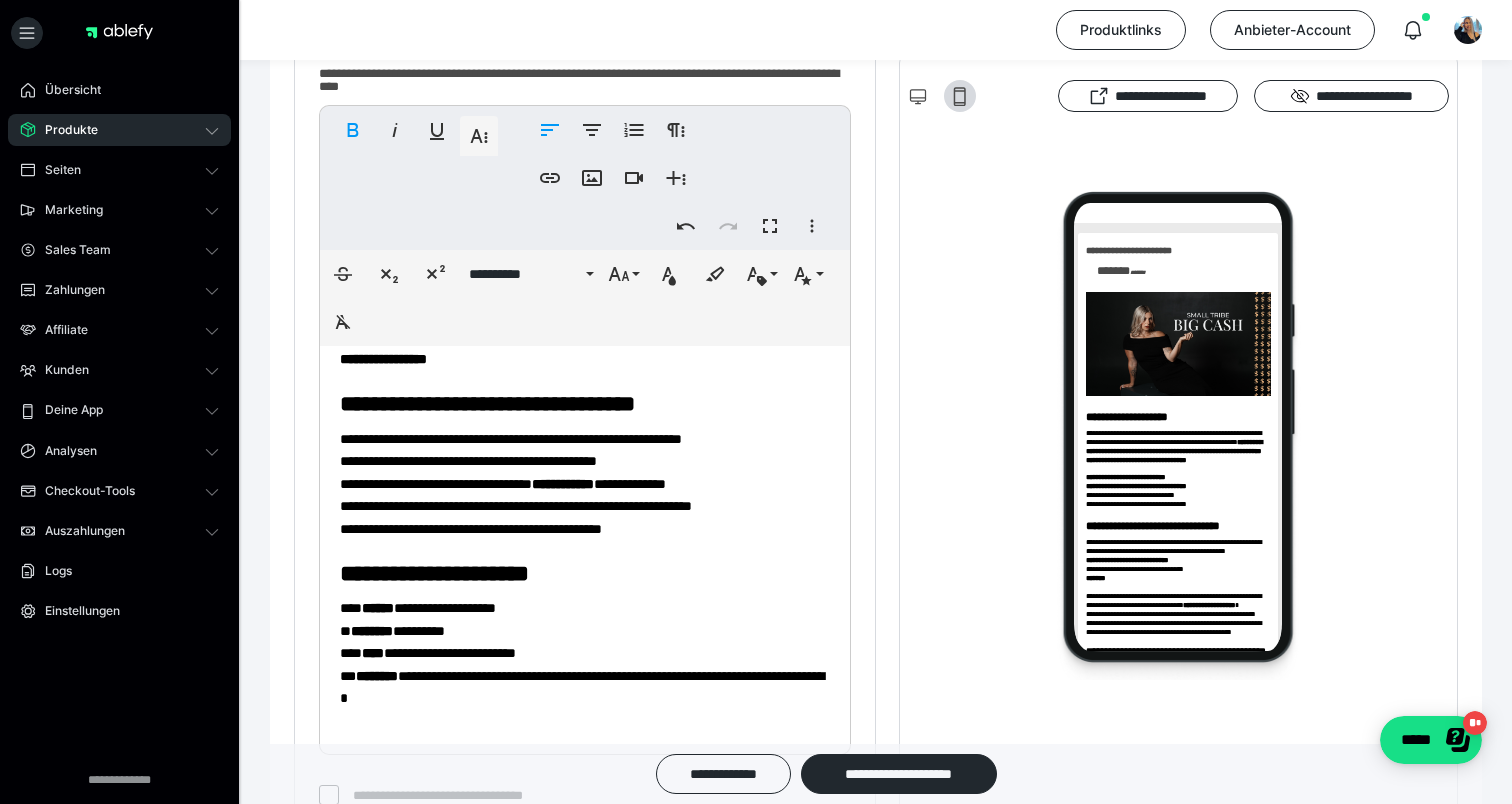 scroll, scrollTop: 2212, scrollLeft: 0, axis: vertical 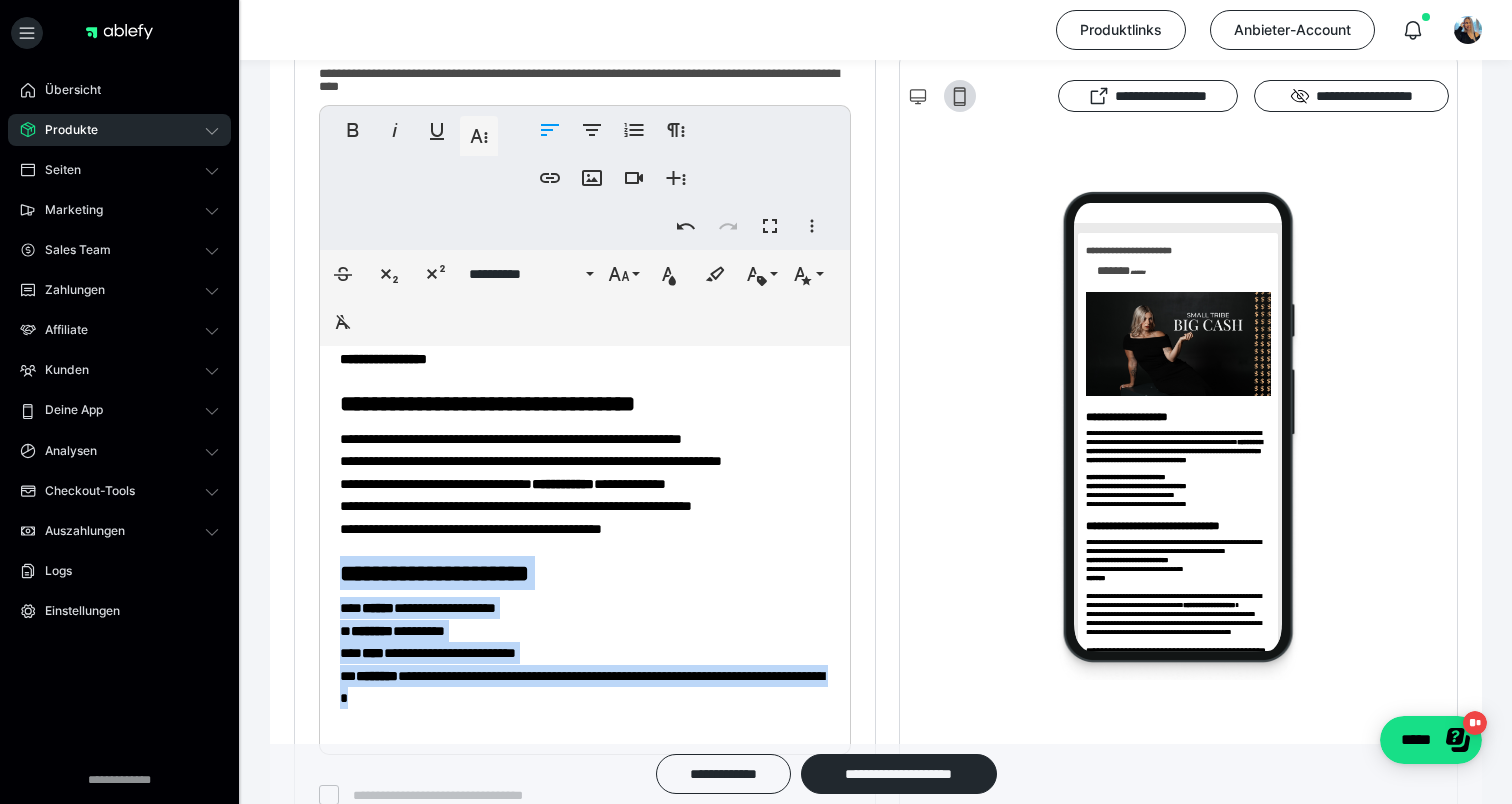drag, startPoint x: 336, startPoint y: 575, endPoint x: 605, endPoint y: 695, distance: 294.55222 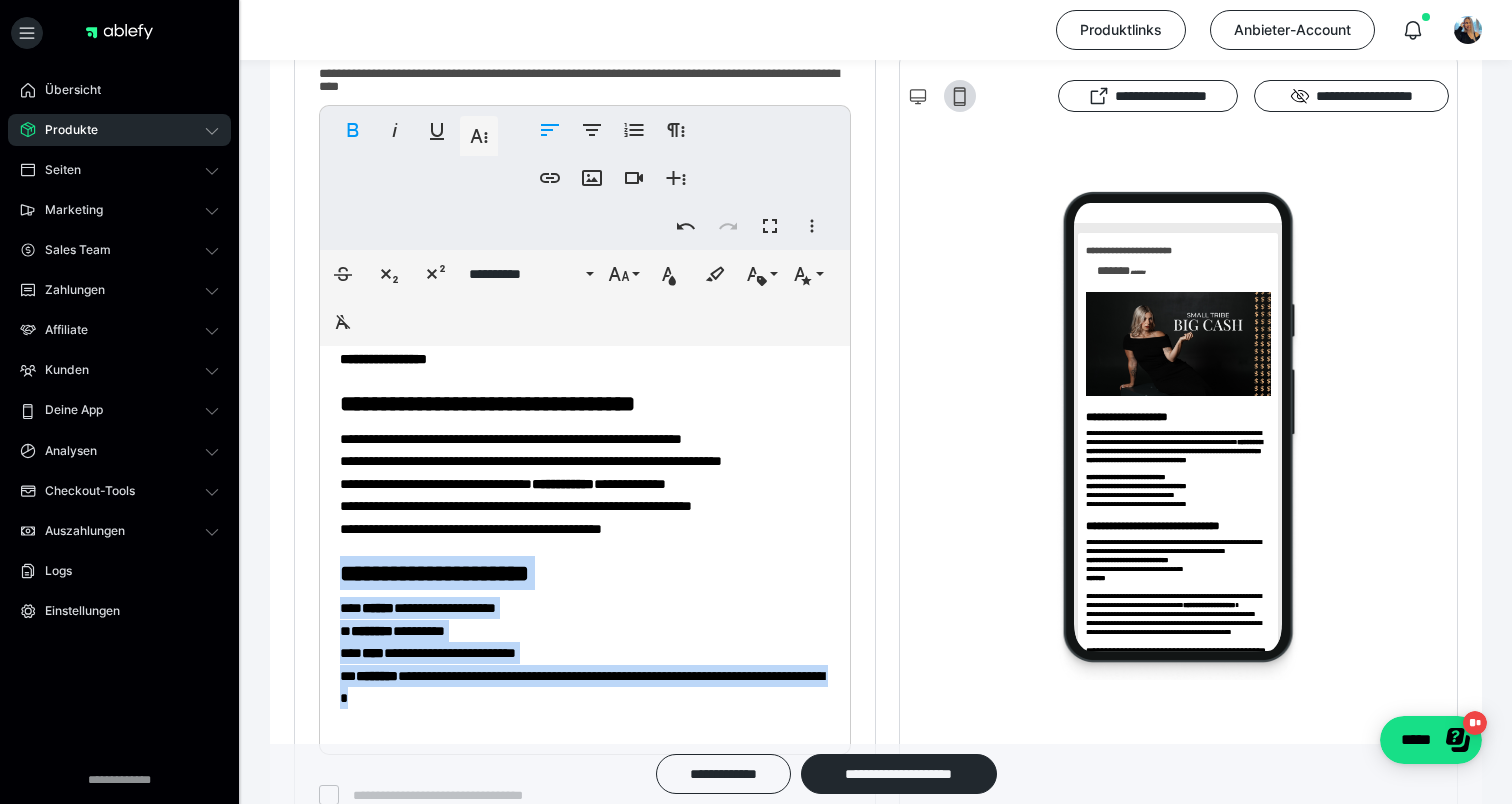 copy on "**********" 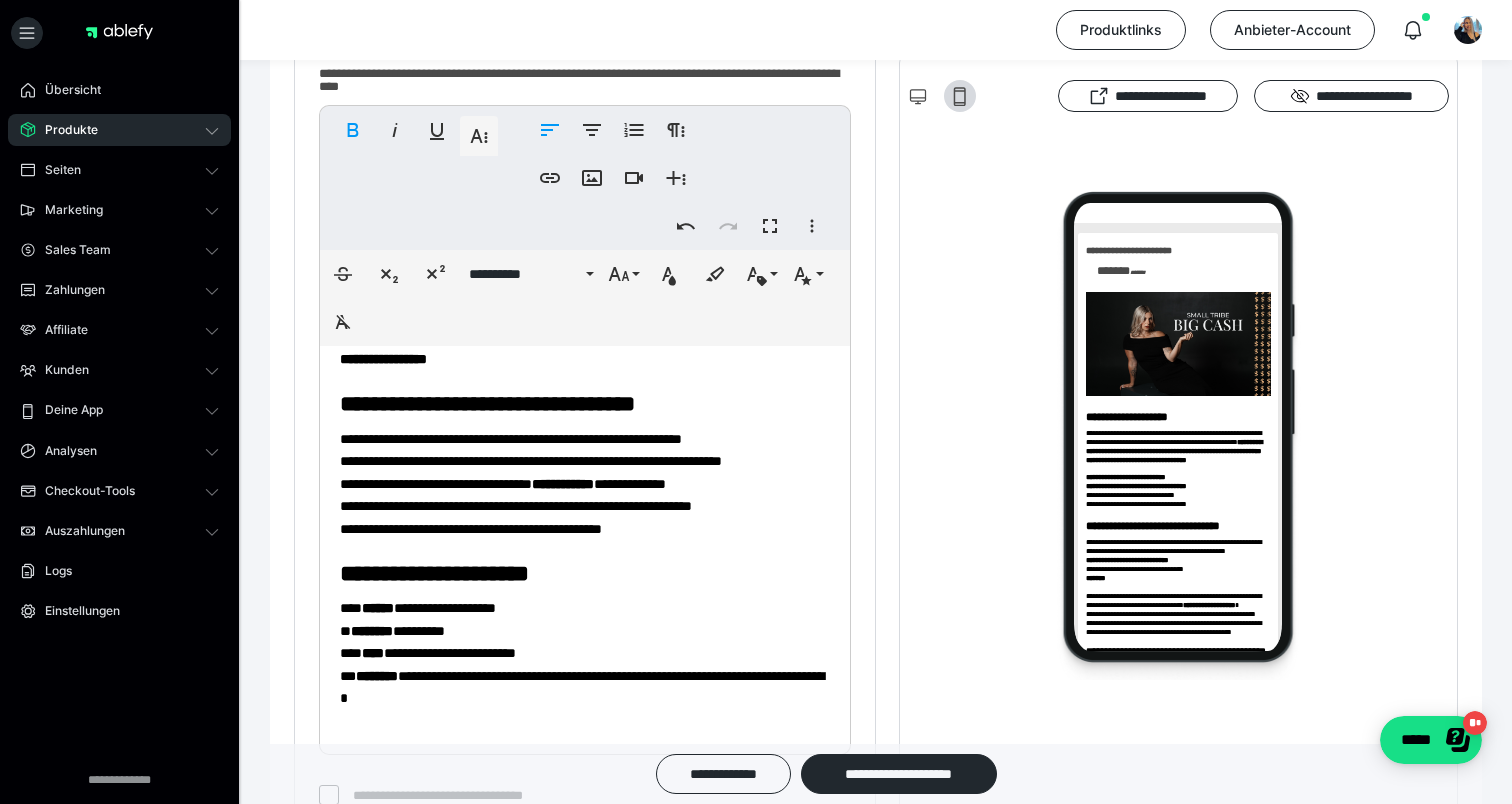 click on "**********" at bounding box center (531, 484) 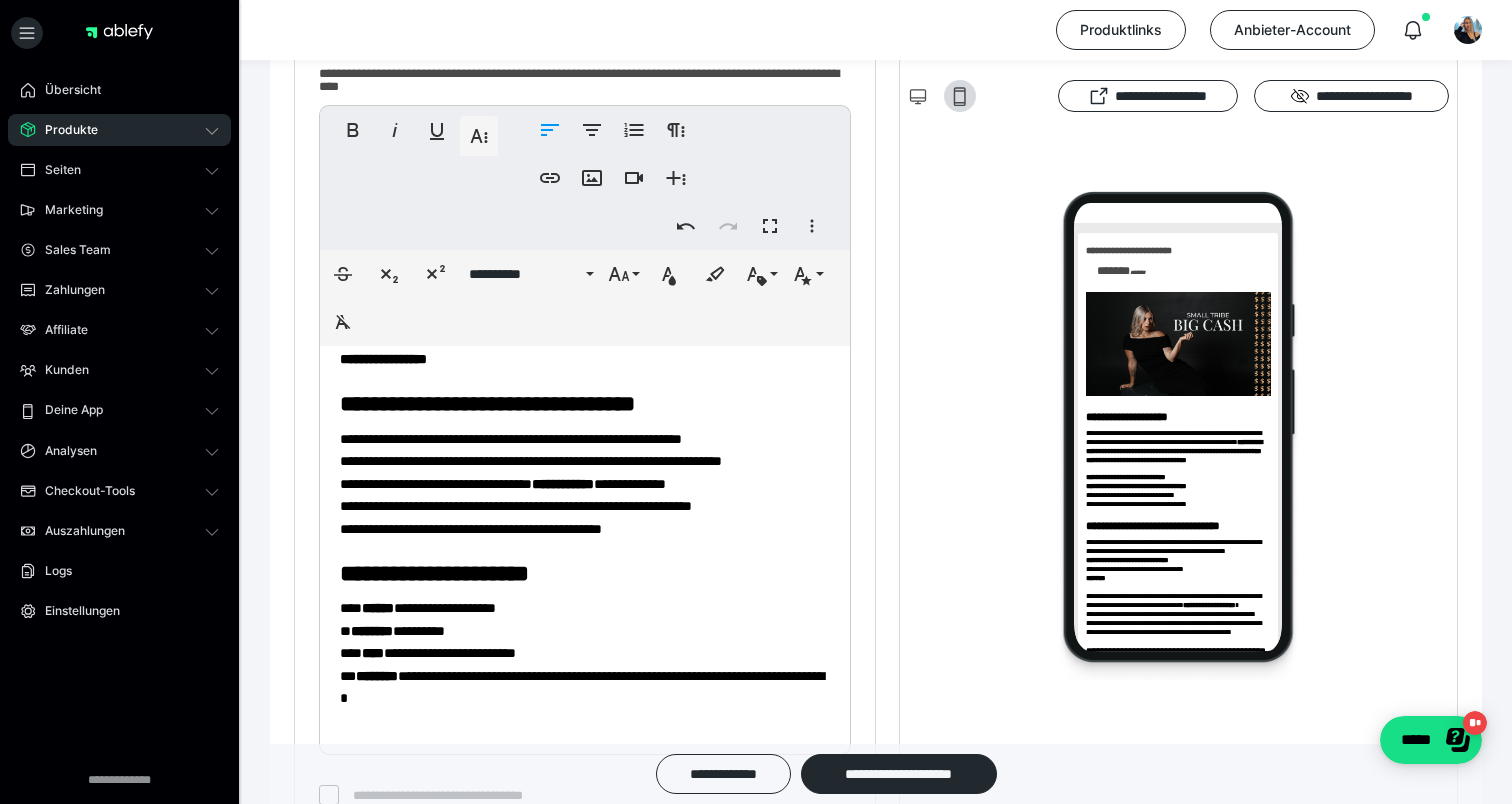 scroll, scrollTop: 2235, scrollLeft: 0, axis: vertical 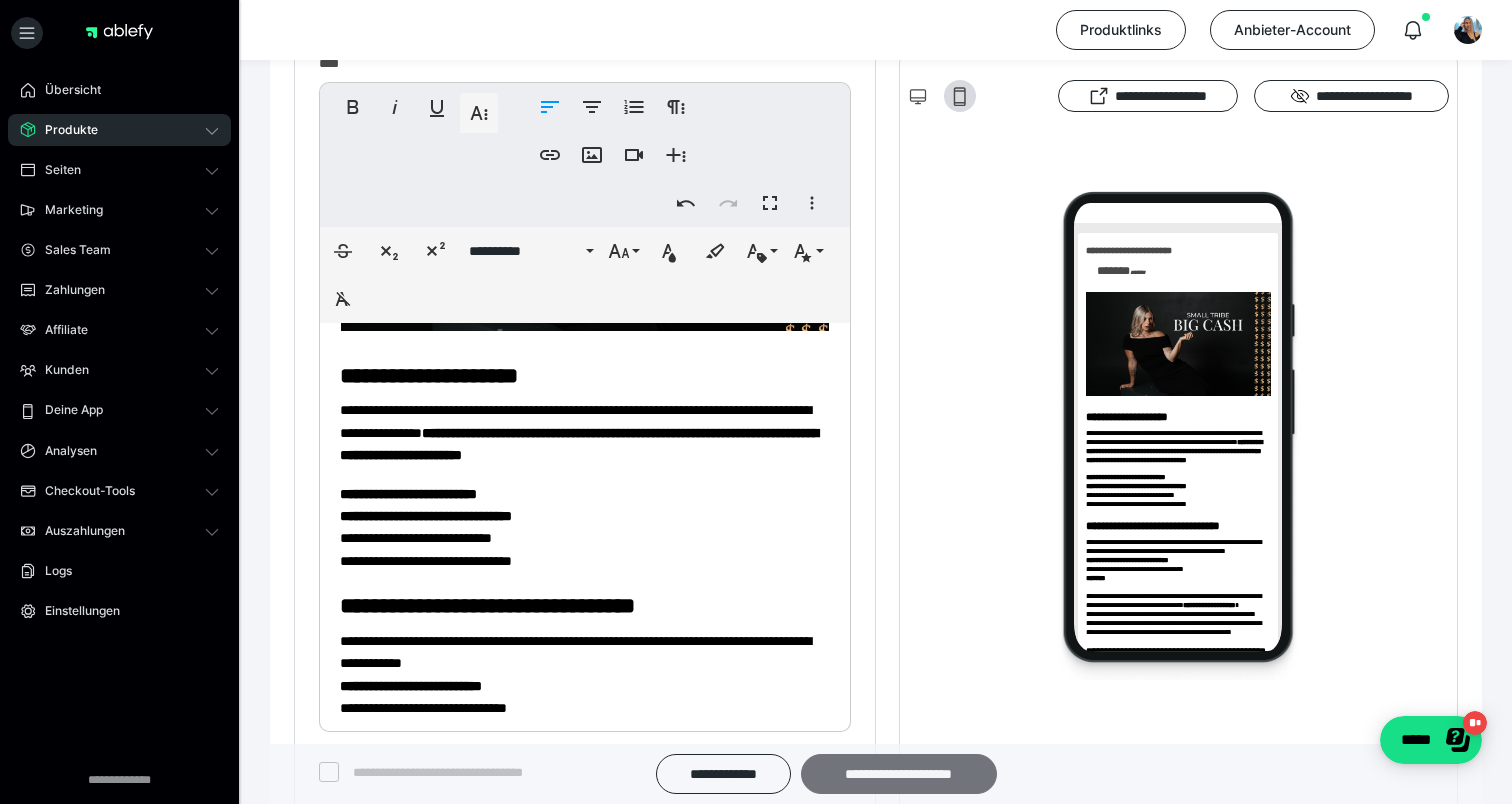 click on "**********" at bounding box center [899, 774] 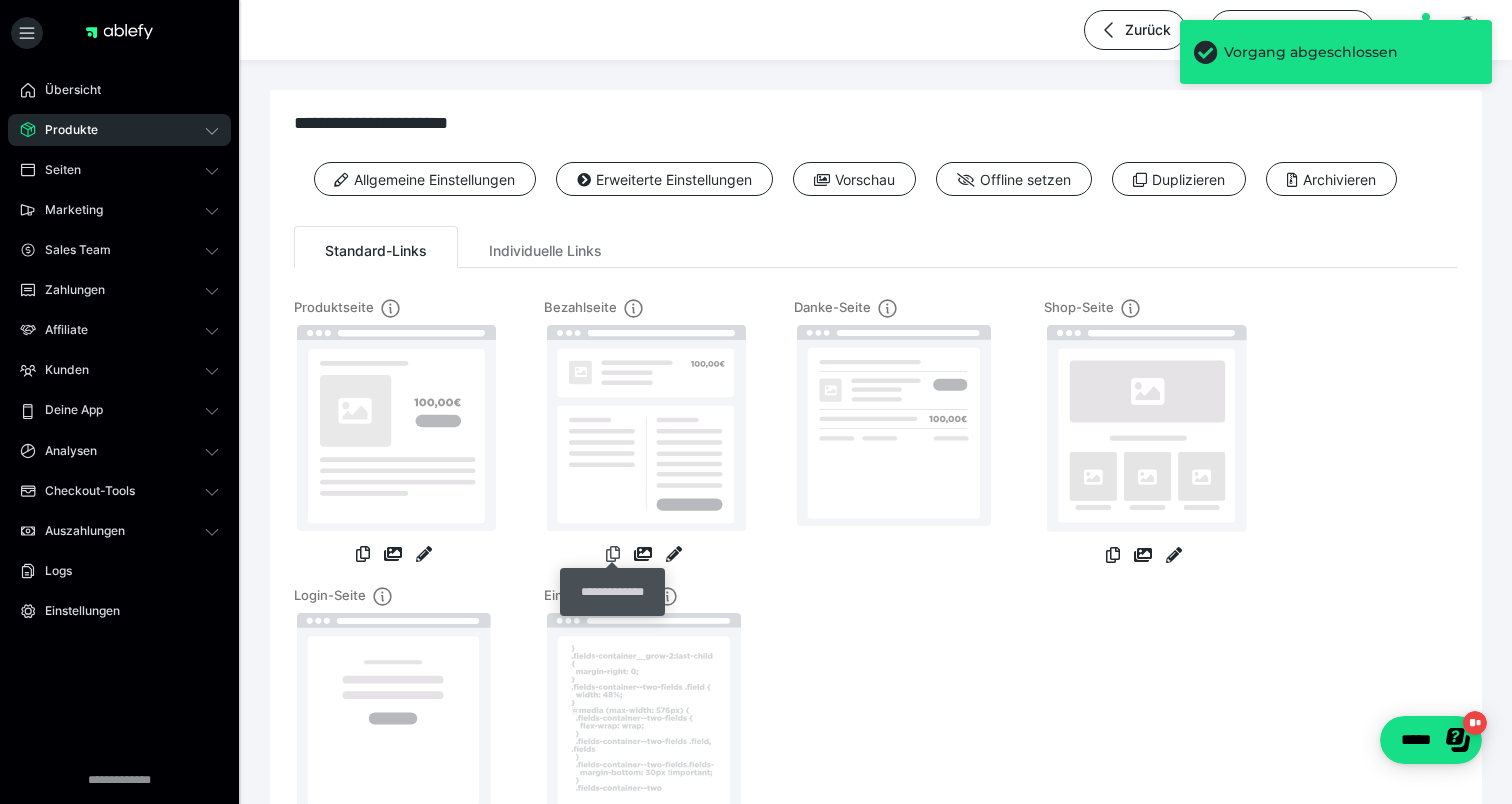 click at bounding box center [613, 554] 